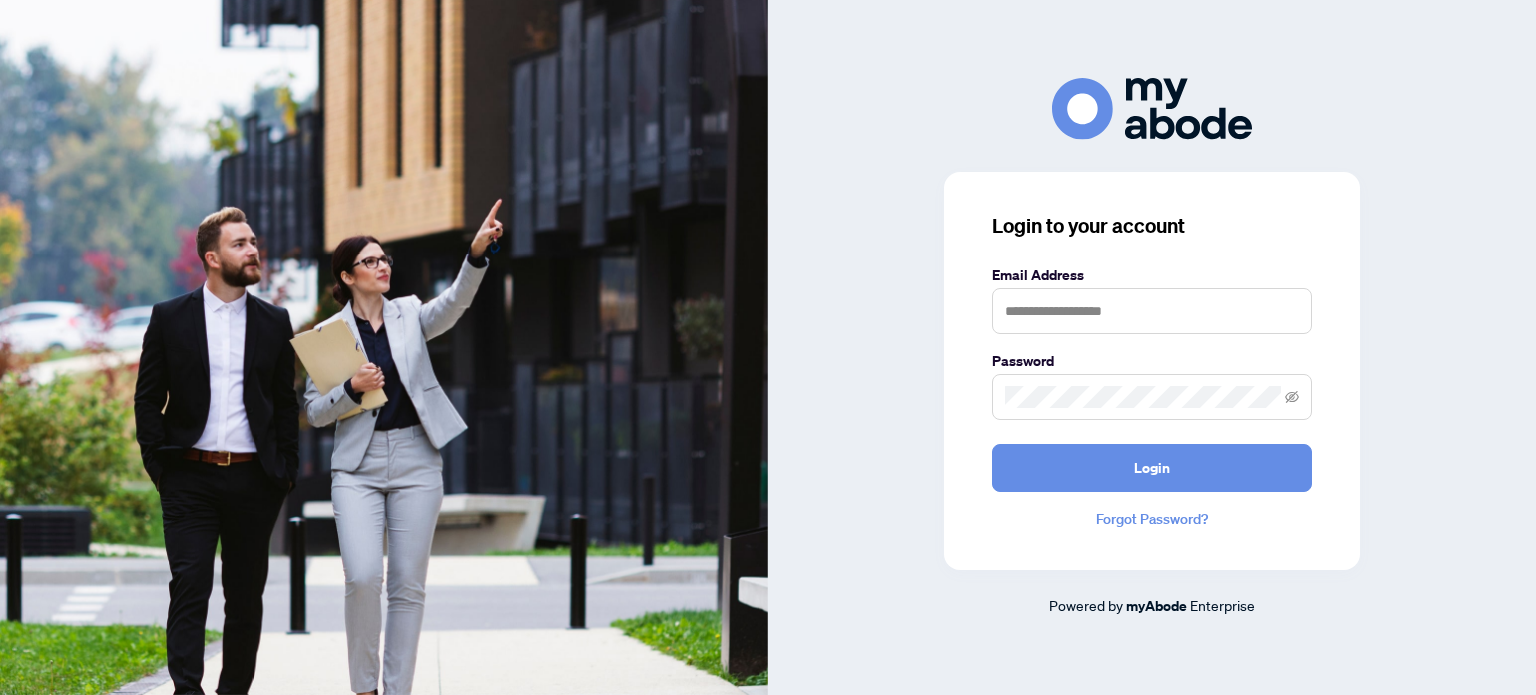 scroll, scrollTop: 0, scrollLeft: 0, axis: both 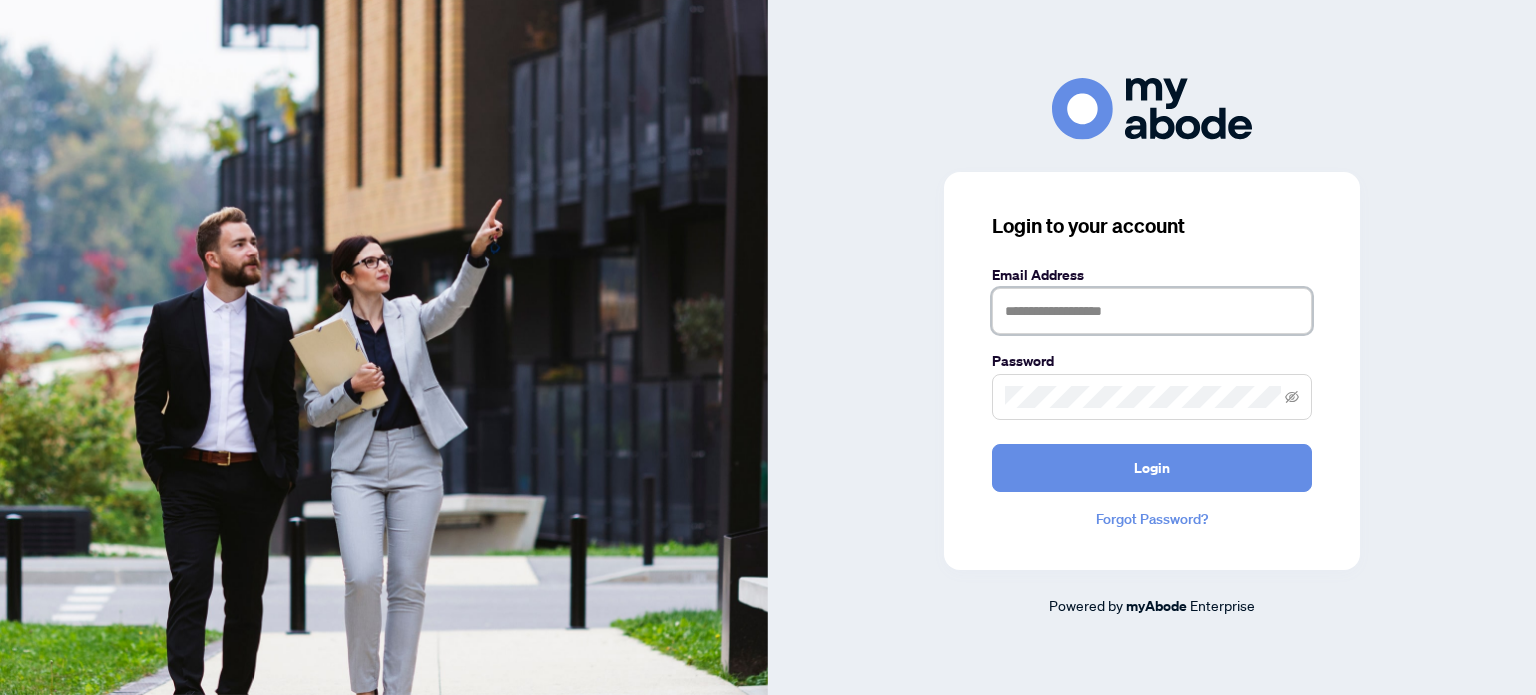 click at bounding box center (1152, 311) 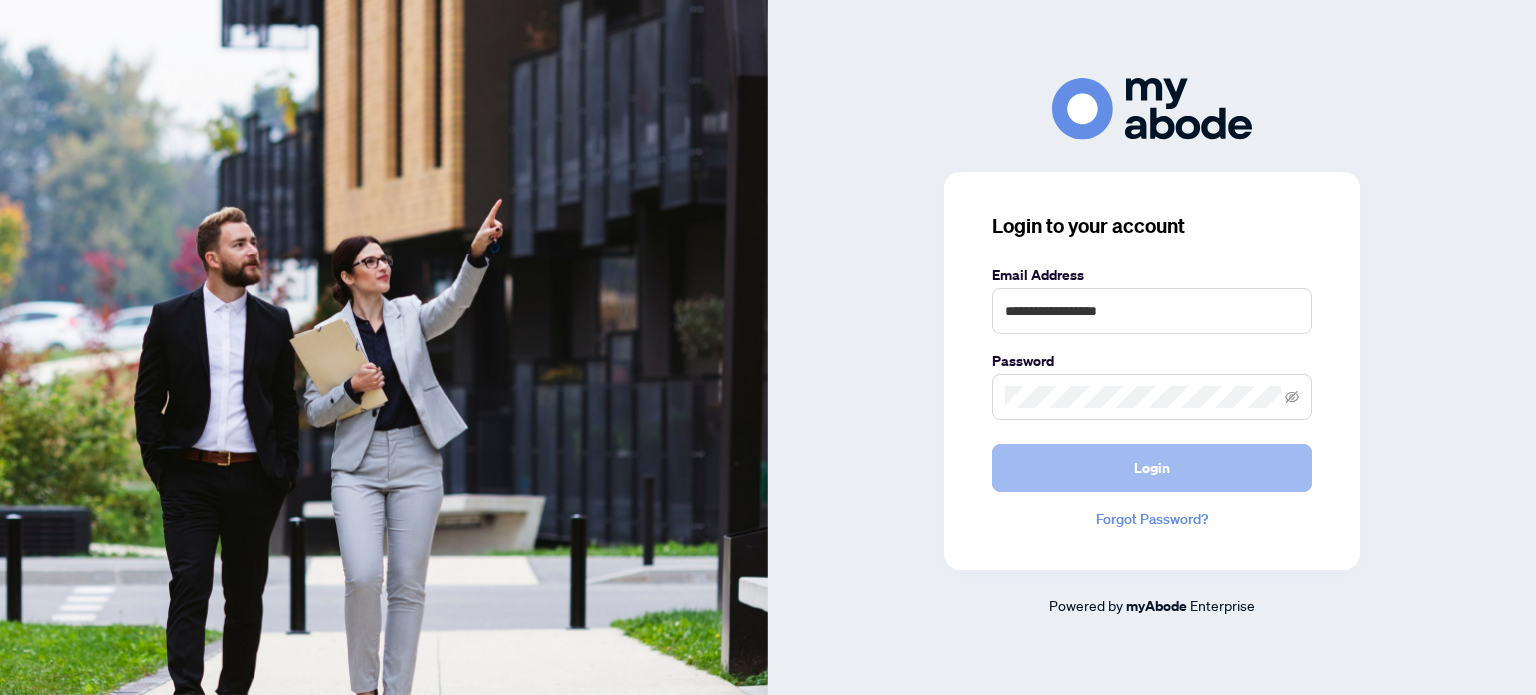 click on "Login" at bounding box center [1152, 468] 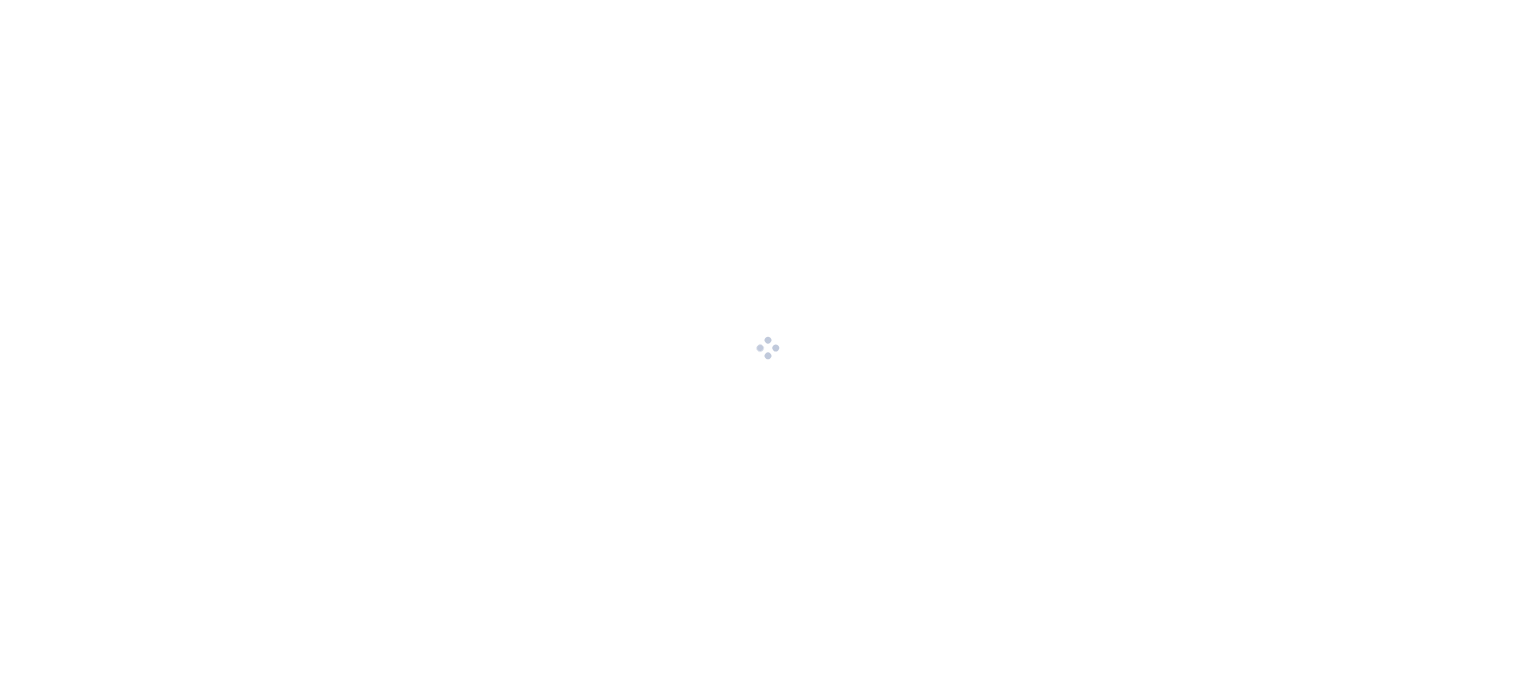 scroll, scrollTop: 0, scrollLeft: 0, axis: both 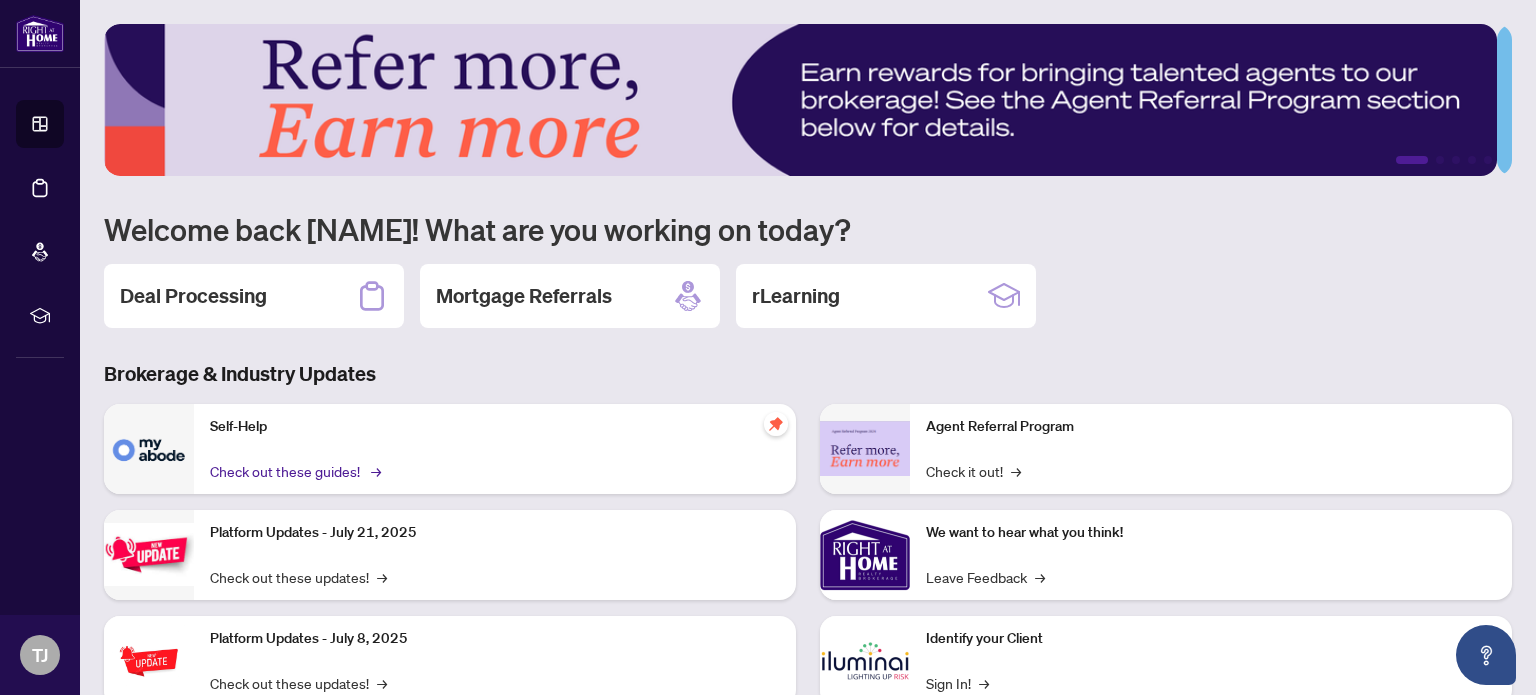 click on "Check out these guides! →" at bounding box center (294, 471) 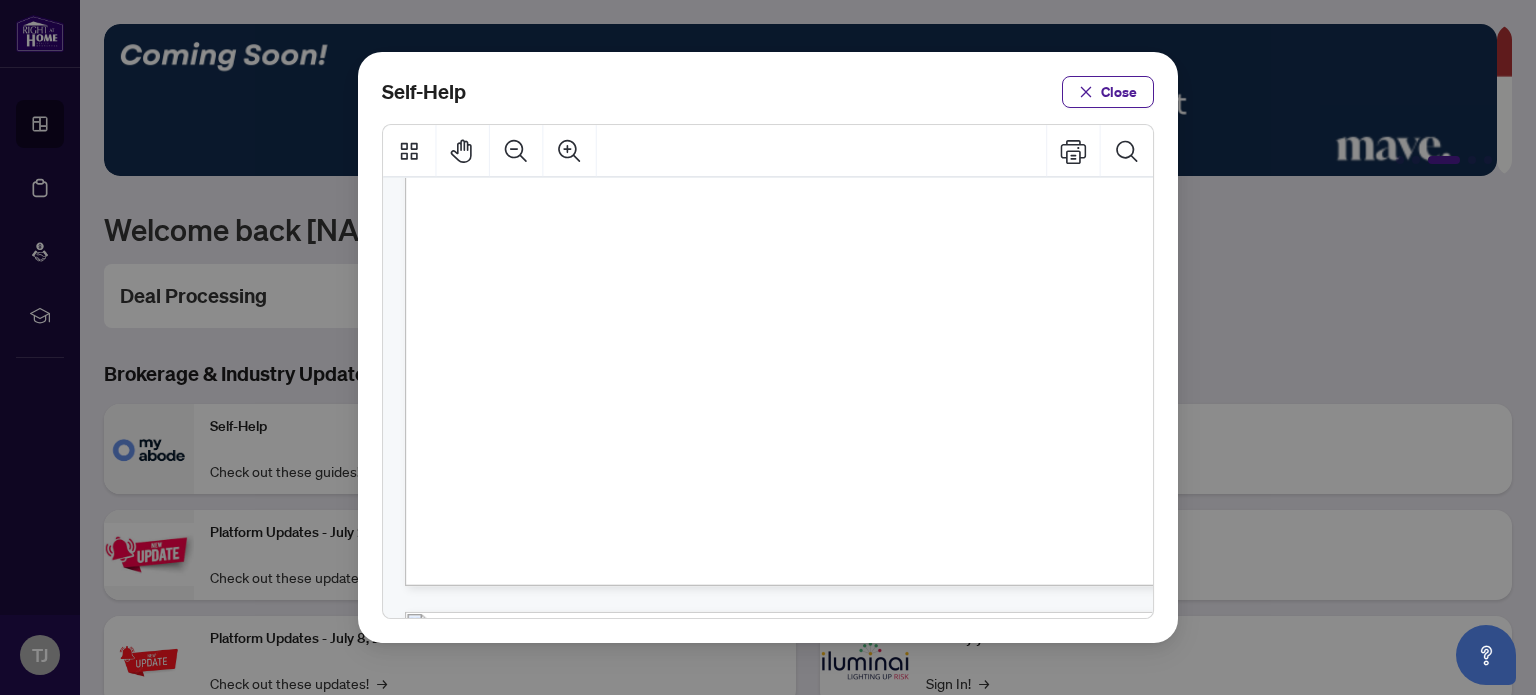 scroll, scrollTop: 600, scrollLeft: 0, axis: vertical 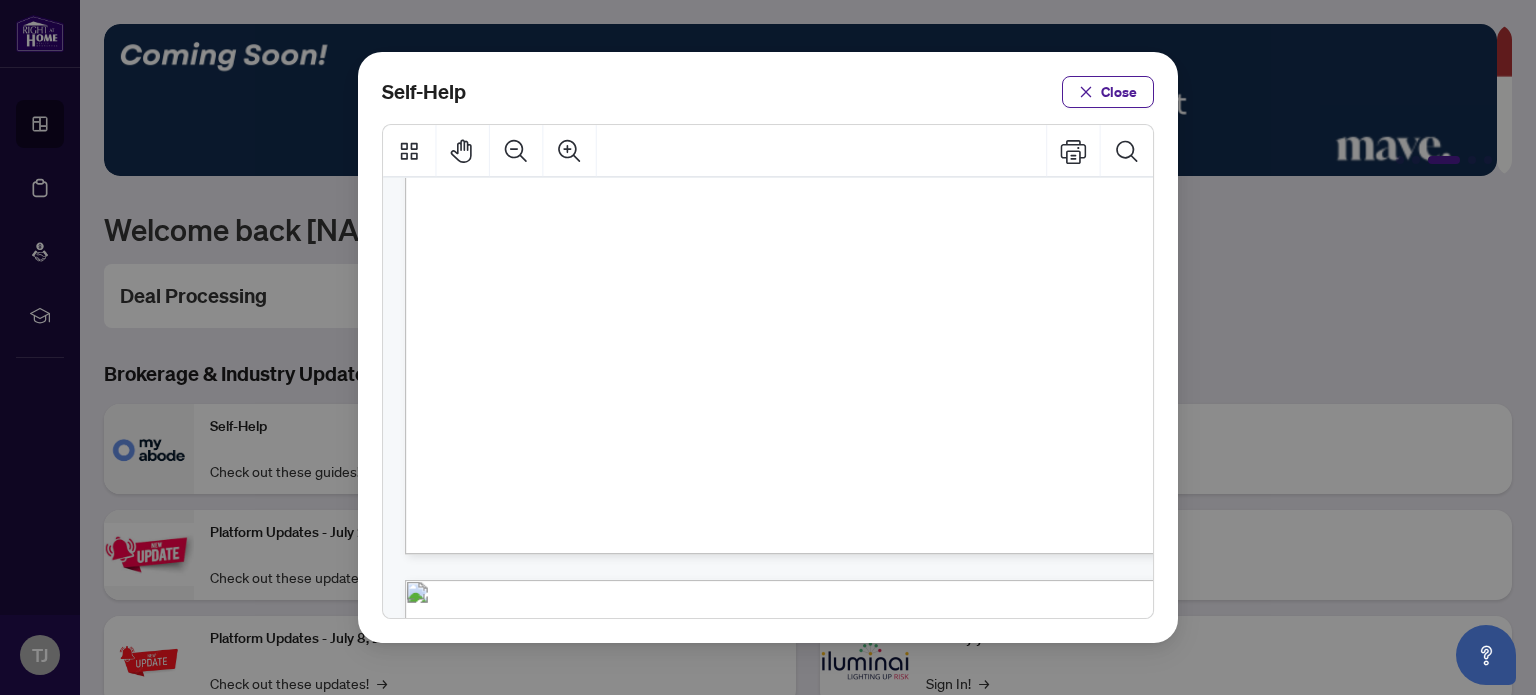 click on "PDF" at bounding box center [842, 409] 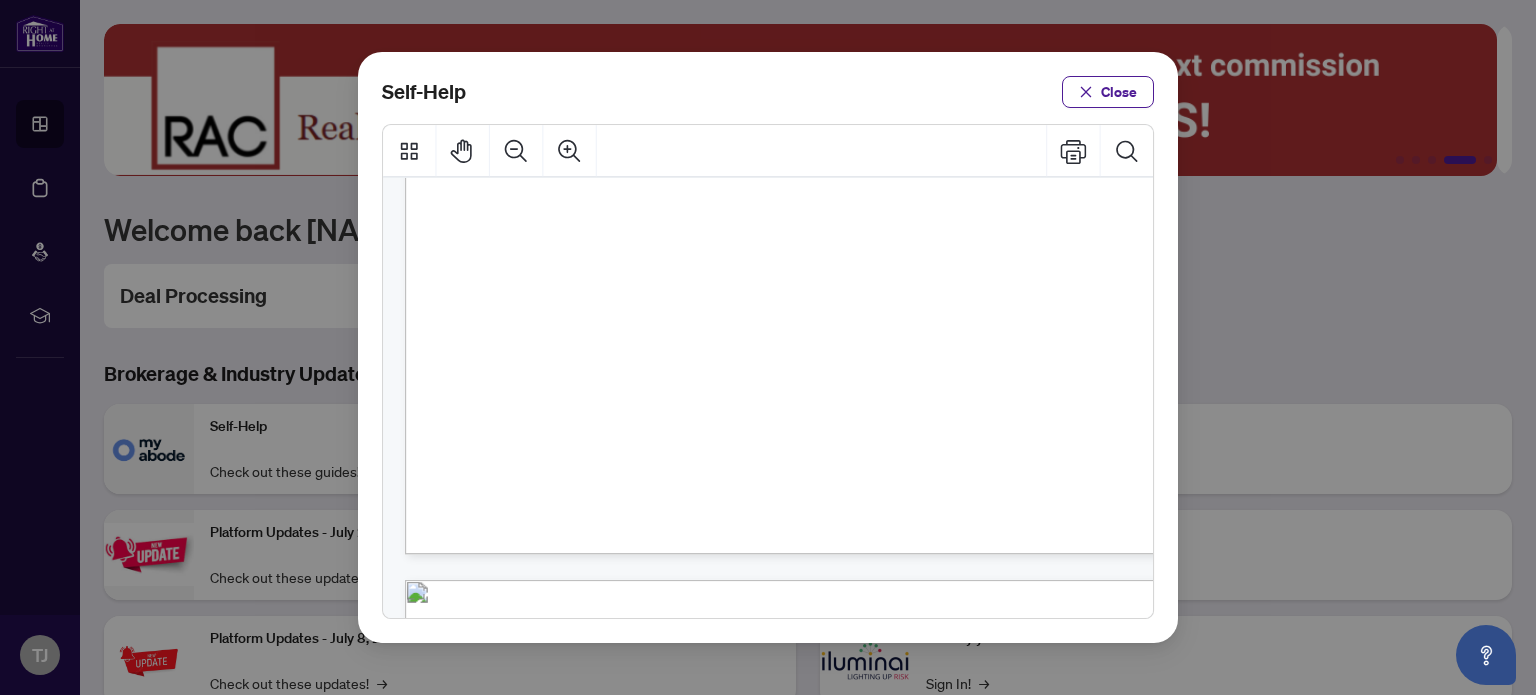 click on "PDF" at bounding box center [842, 409] 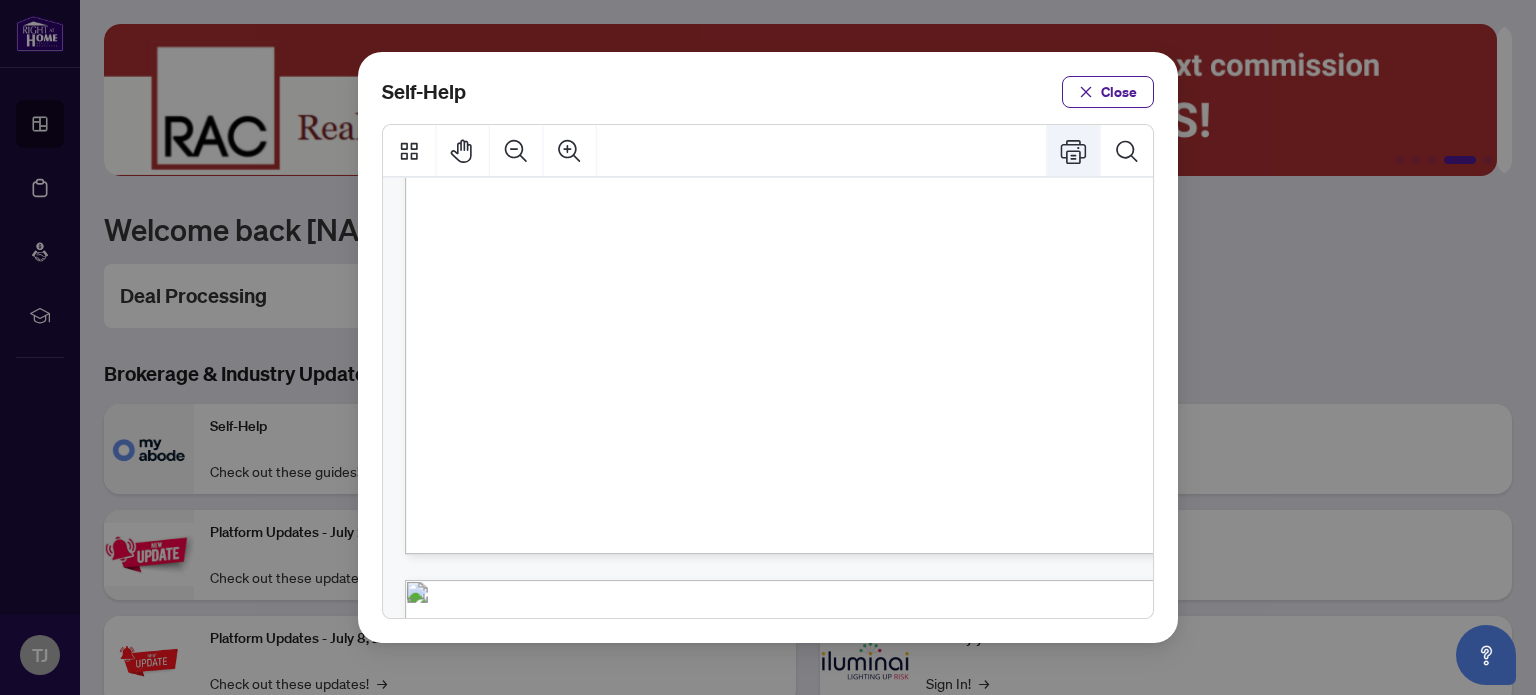 click 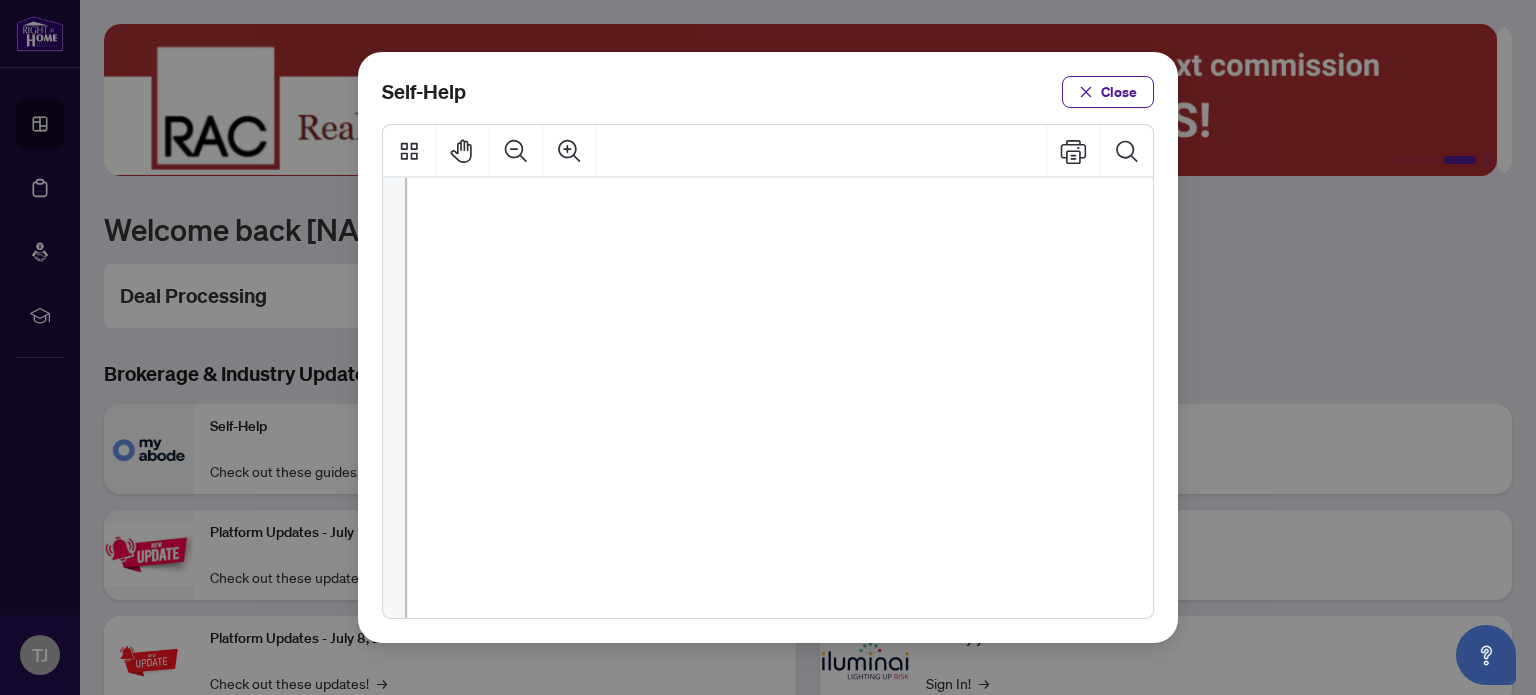 scroll, scrollTop: 599, scrollLeft: 0, axis: vertical 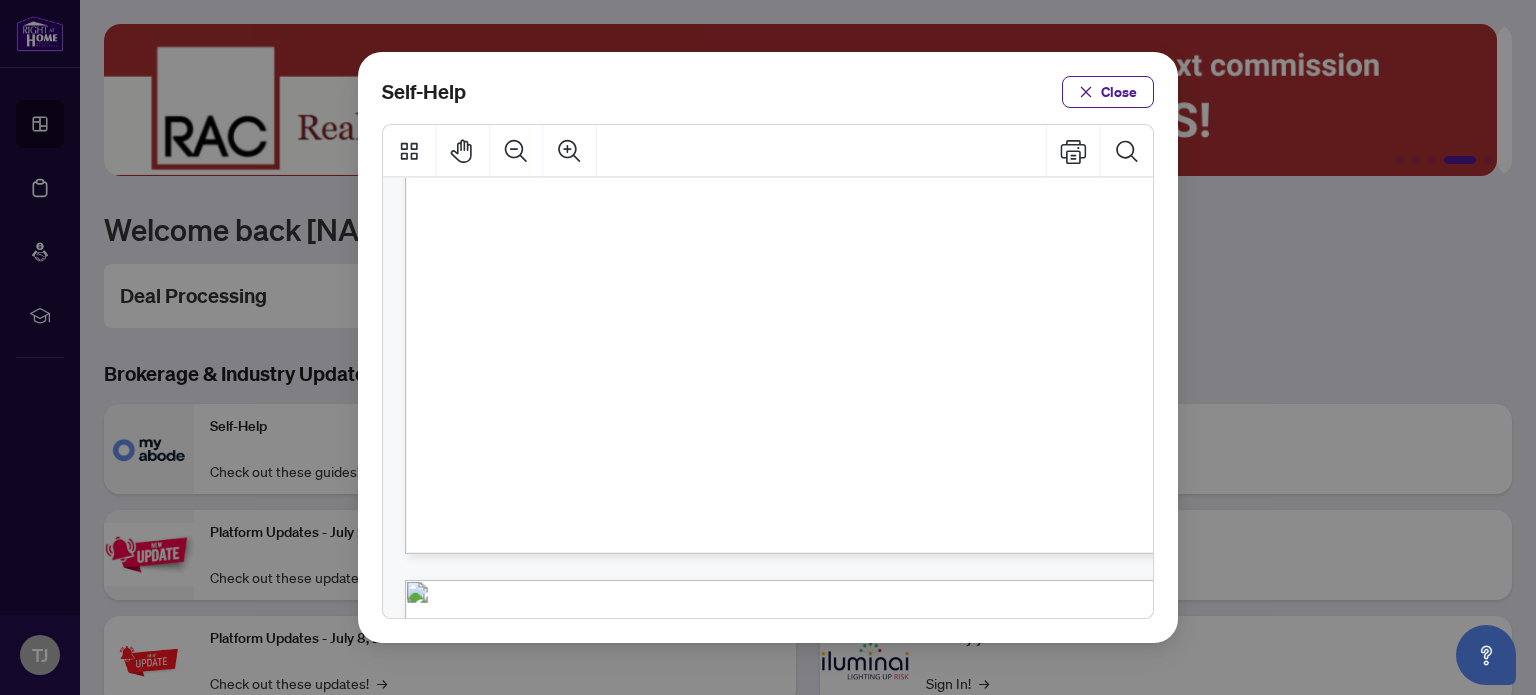 click on "●  How to Apply and Reset Filters ( PDF )
●  How to Archive a Document ( PDF )
●  How to Delete a Draft Transaction ( PDF )
●  How to Download Documents ( PDF )
●  How to Input Builder Deal Commission ( PDF )
●  How to Input Commission ( PDF )
●  How to Input Referral Commission ( PDF )
●  How to Manage Document Tags ( PDF )
●  How to Rename a Document ( PDF )
●  How to Request a Deposit Receipt ( PDF )
●  How to Review and Approve Team Member Transactions ( PDF )
●  How to Set Document Permissions ( PDF )
●  How to Set Transaction Permissions ( PDF )
●  How to Submit a Confirmation of Closing ( PDF )
●  How to Submit a Deal Transaction ( PDF )
●  How to Submit a Listing Transaction ( PDF )
Self-Help
1" at bounding box center (859, 134) 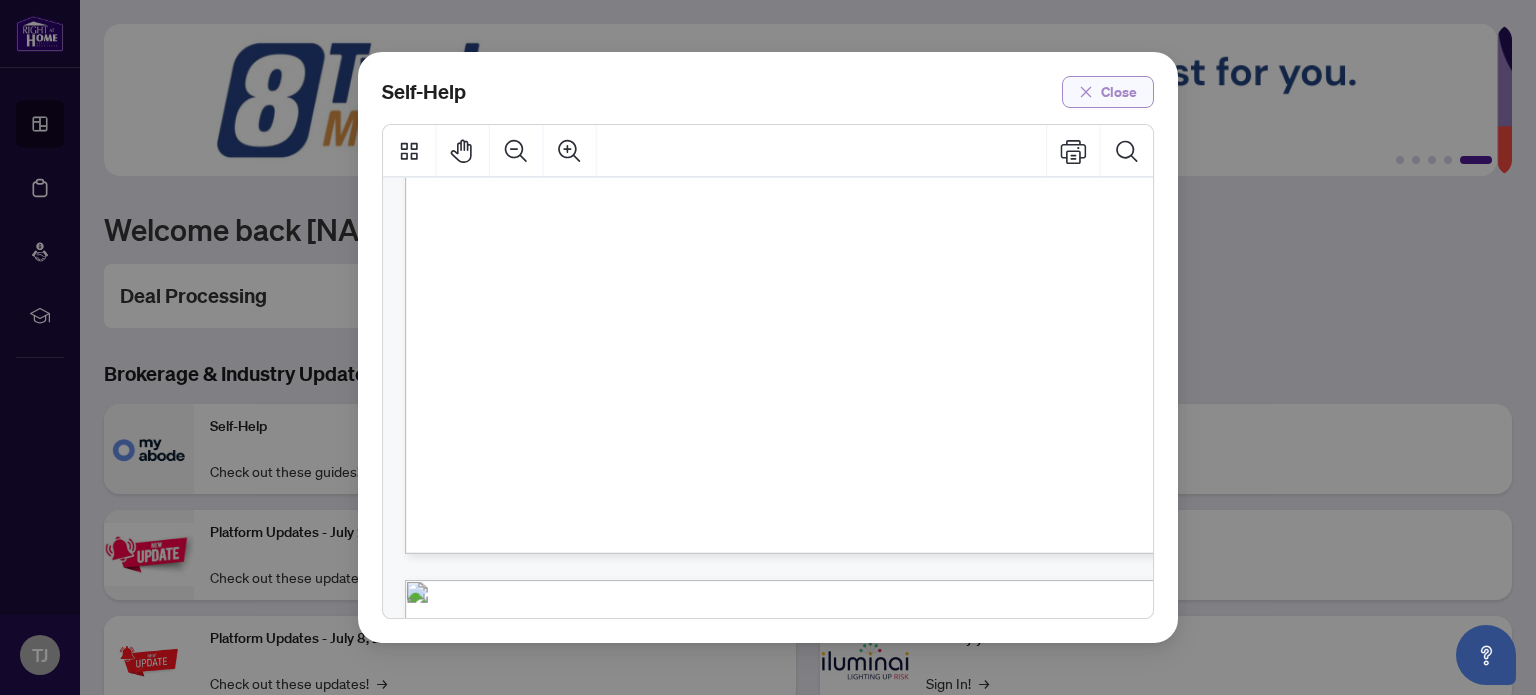 click on "Close" at bounding box center [1119, 92] 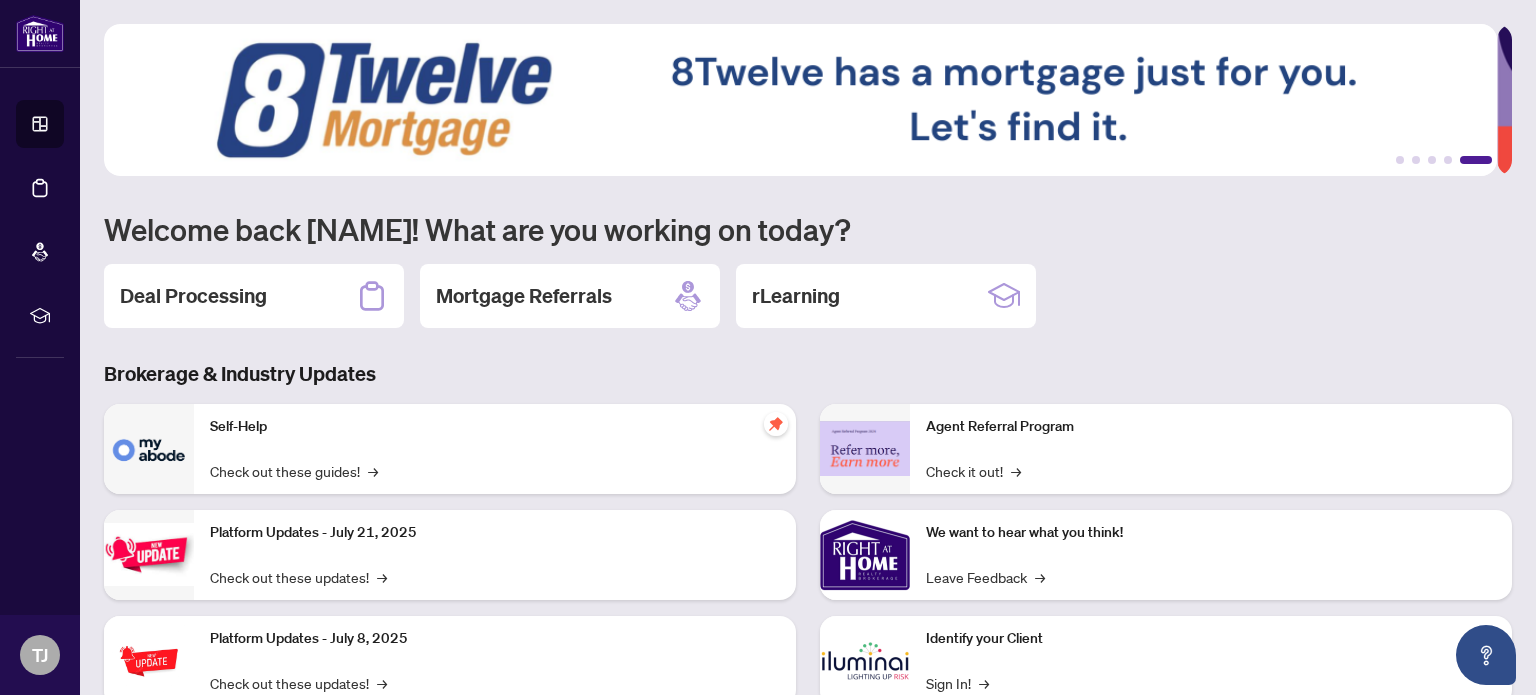 scroll, scrollTop: 100, scrollLeft: 0, axis: vertical 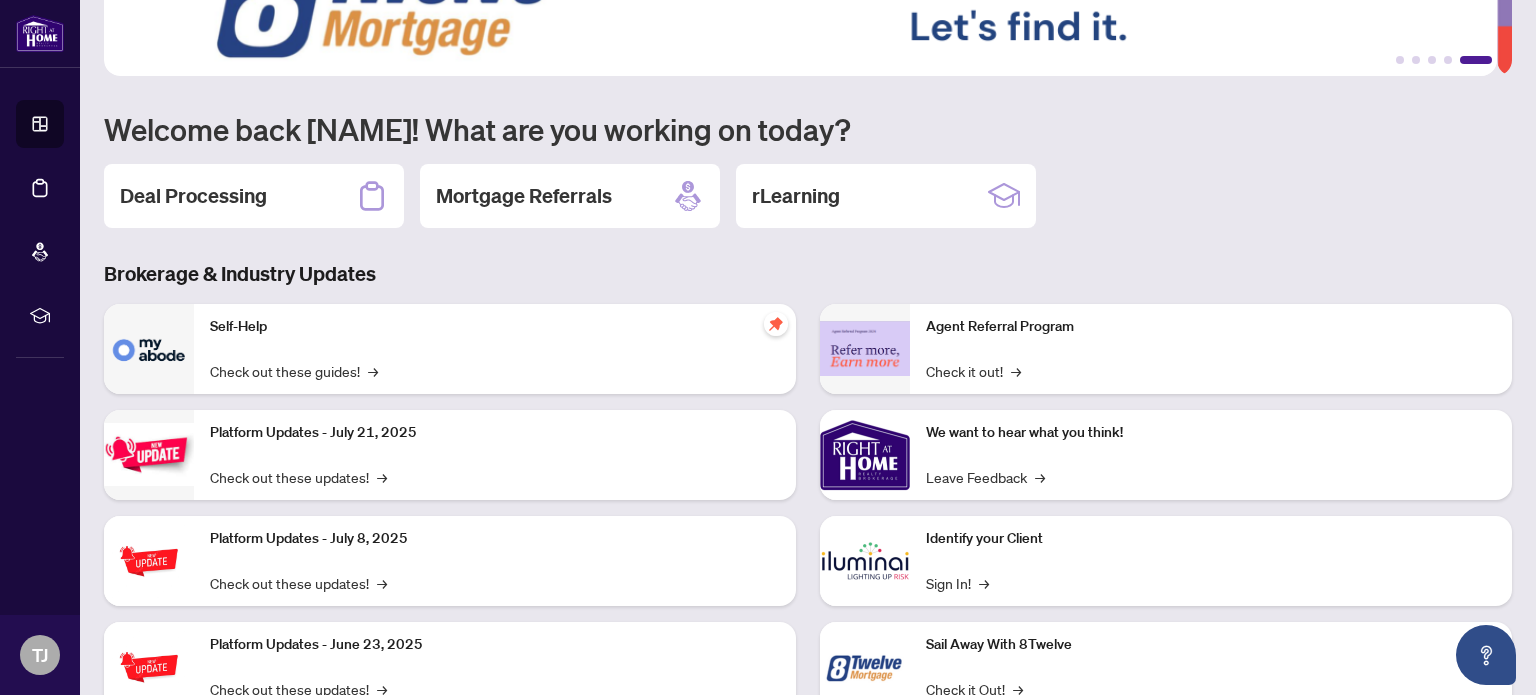 click at bounding box center (149, 349) 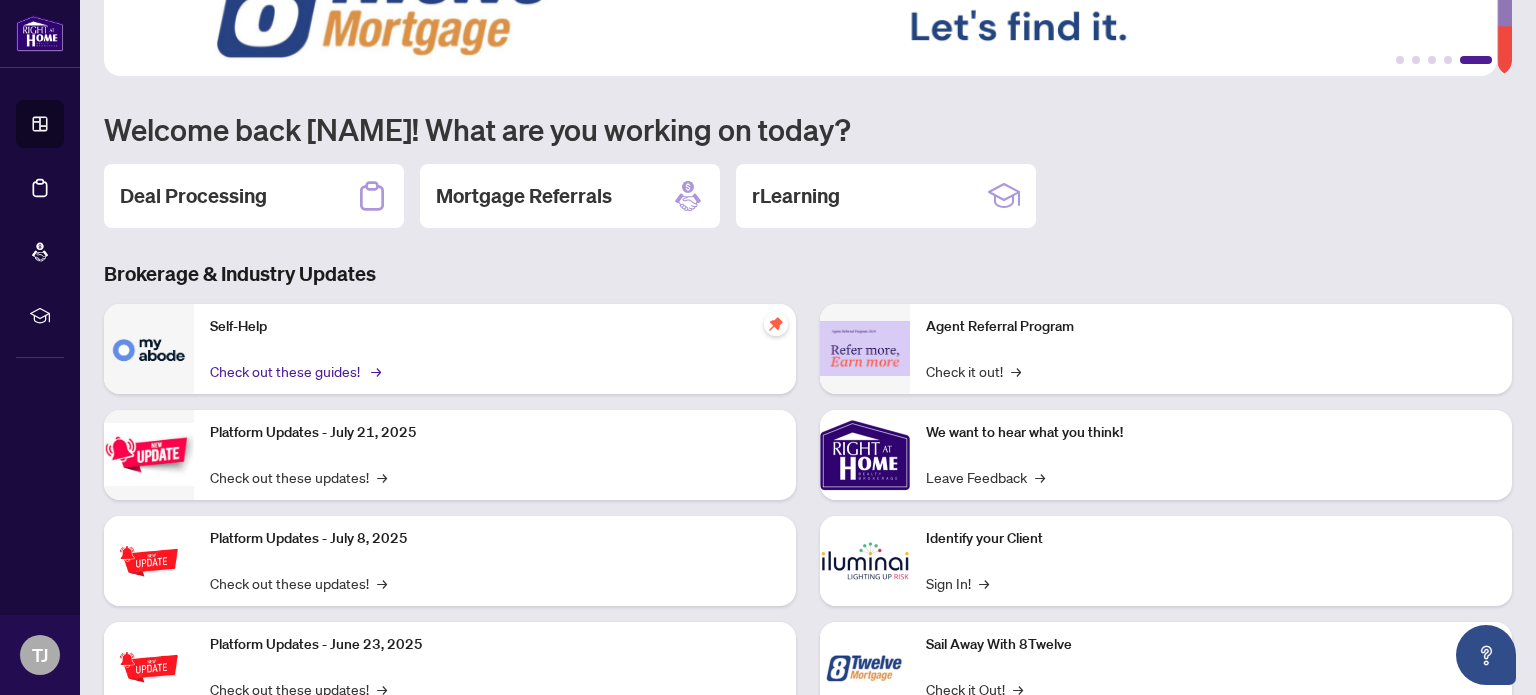 click on "Check out these guides! →" at bounding box center (294, 371) 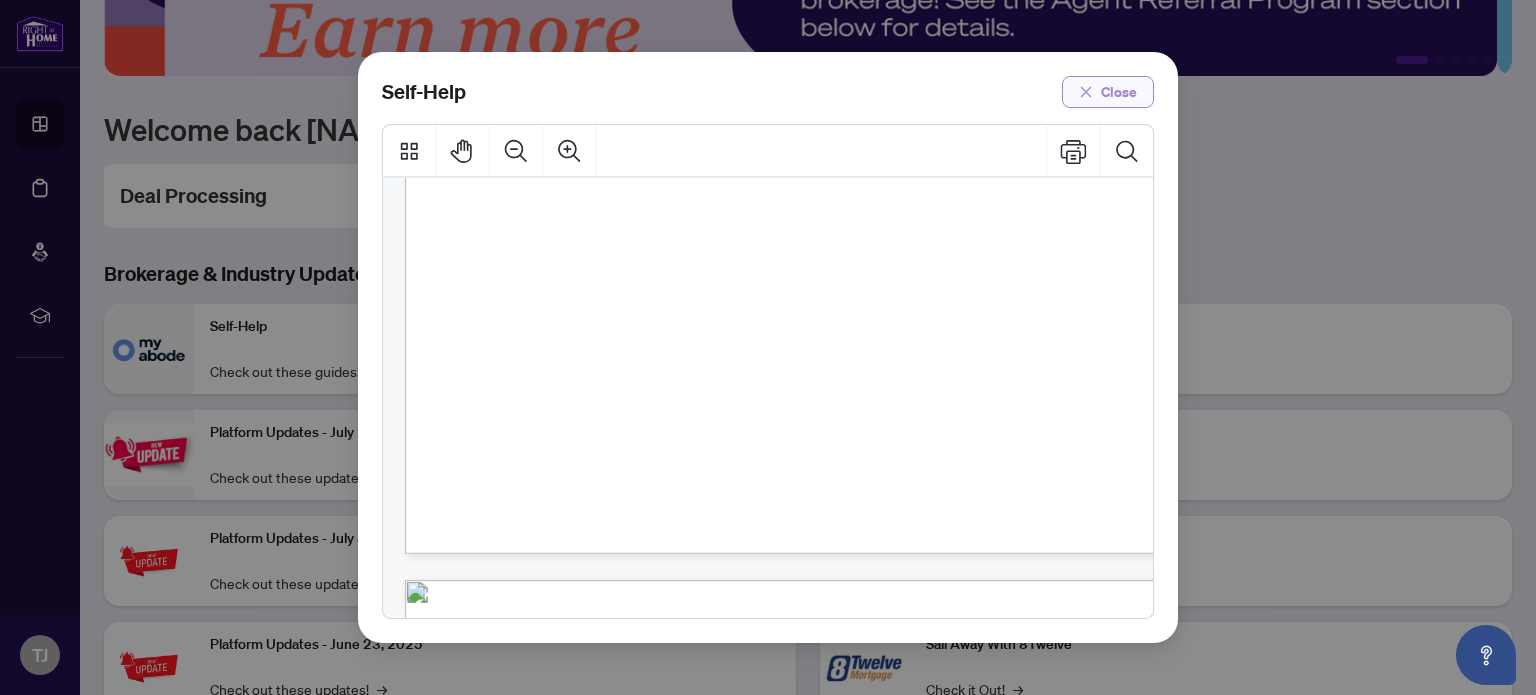 click on "Close" at bounding box center [1119, 92] 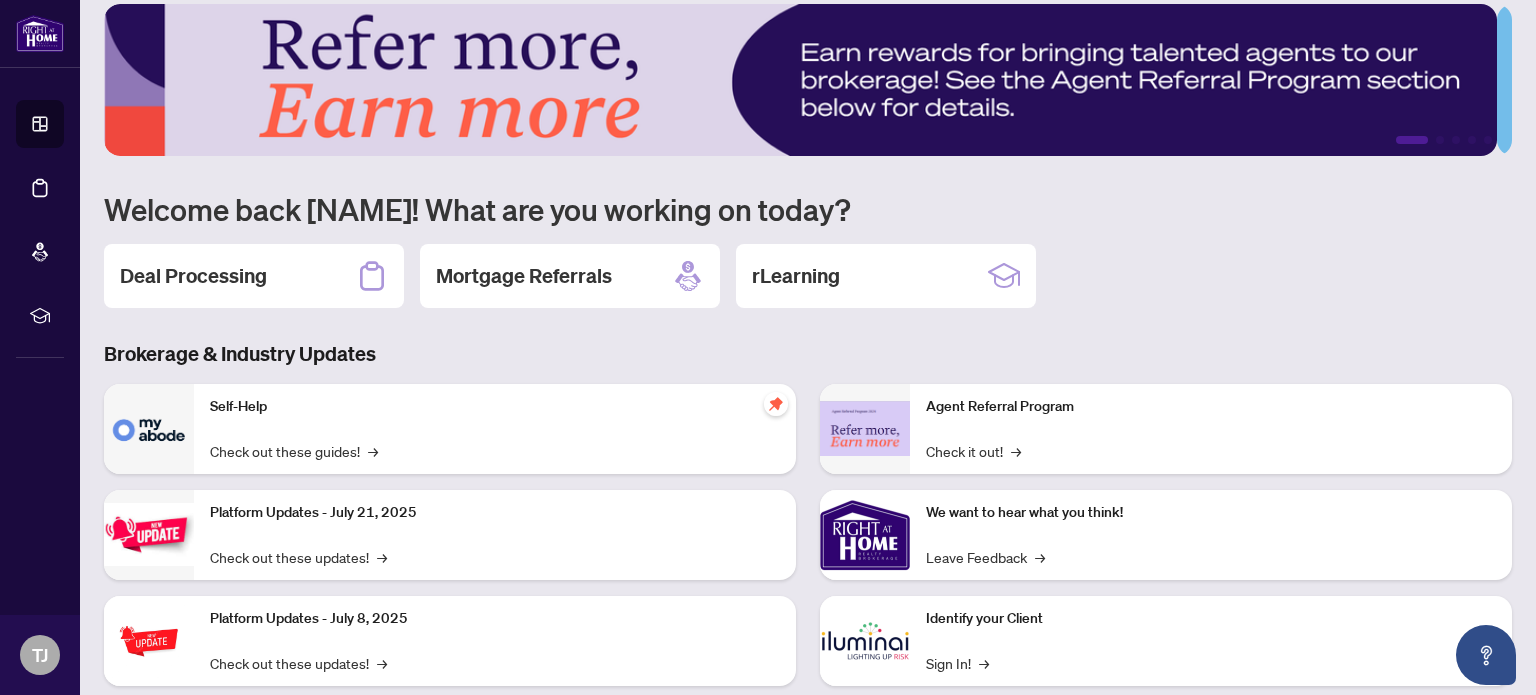 scroll, scrollTop: 0, scrollLeft: 0, axis: both 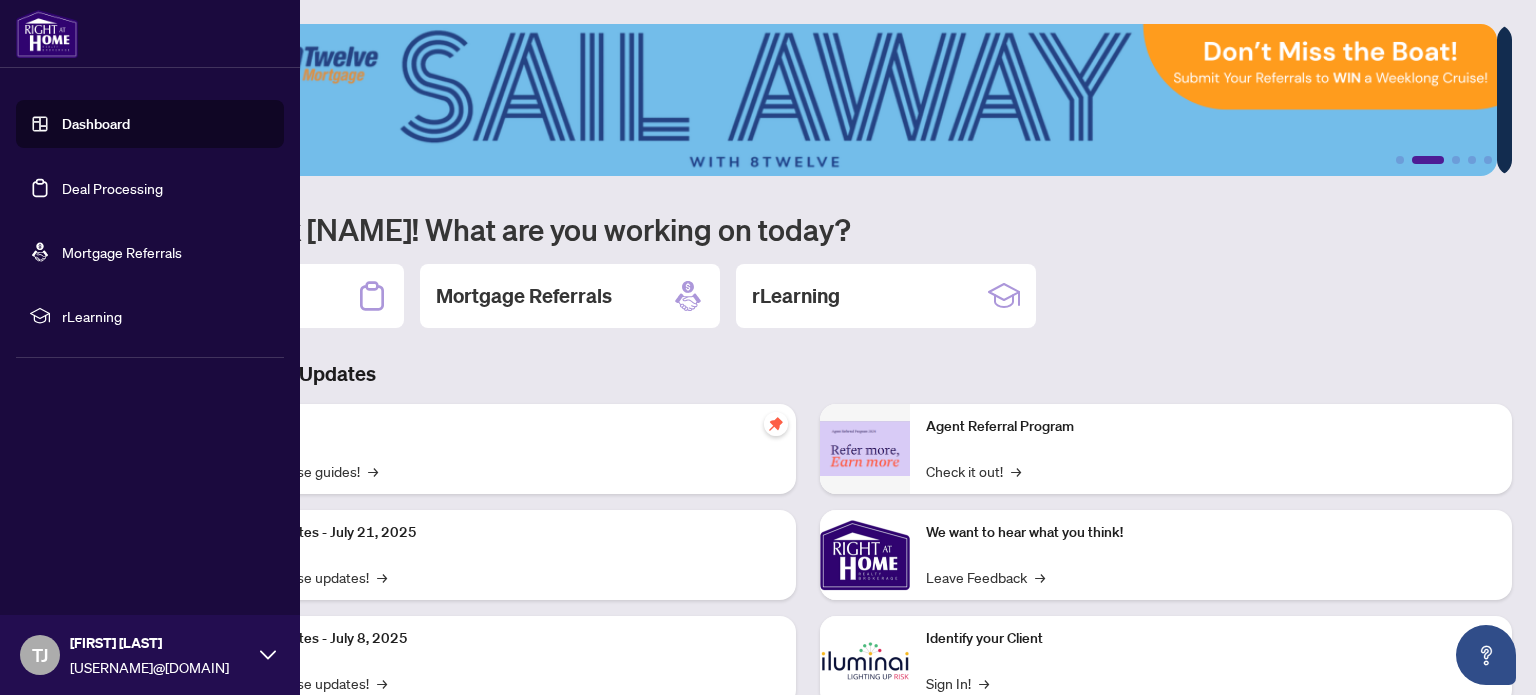 click on "Deal Processing" at bounding box center (112, 188) 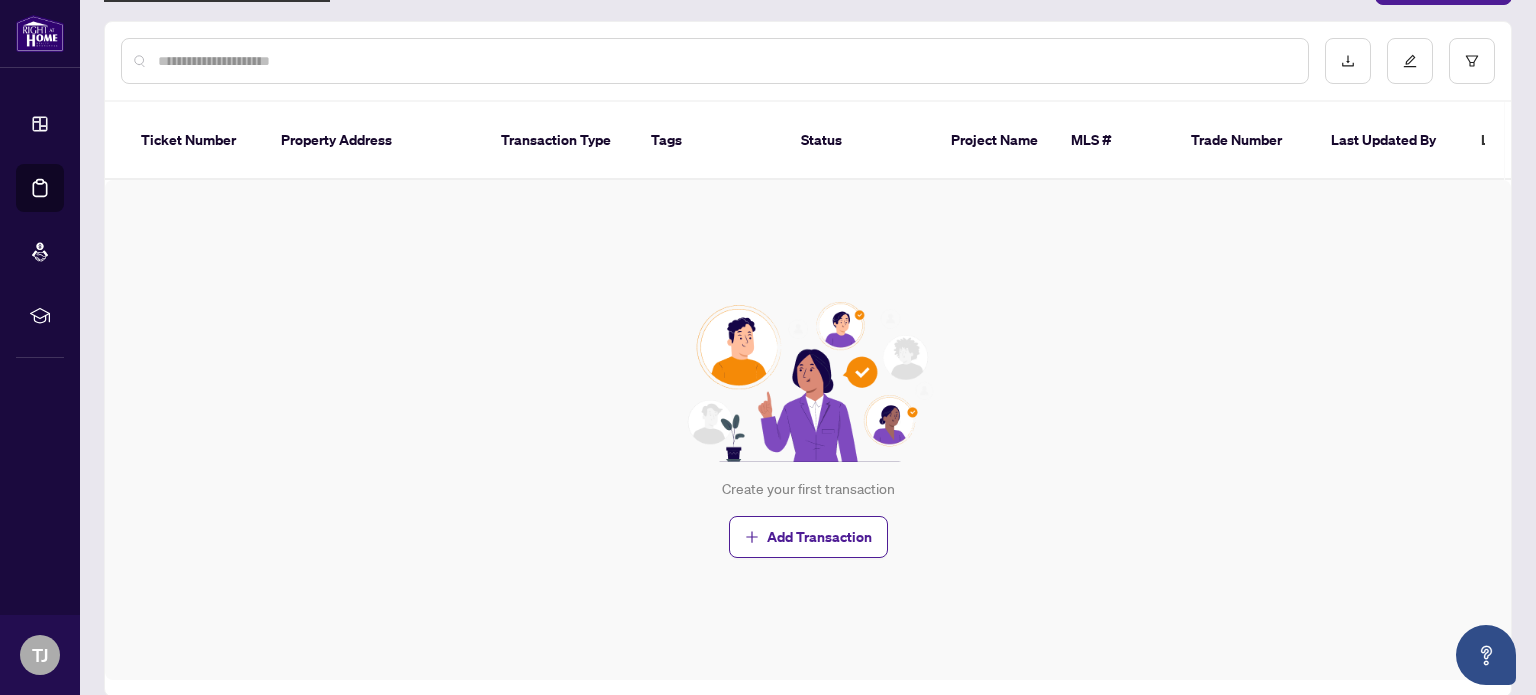 scroll, scrollTop: 0, scrollLeft: 0, axis: both 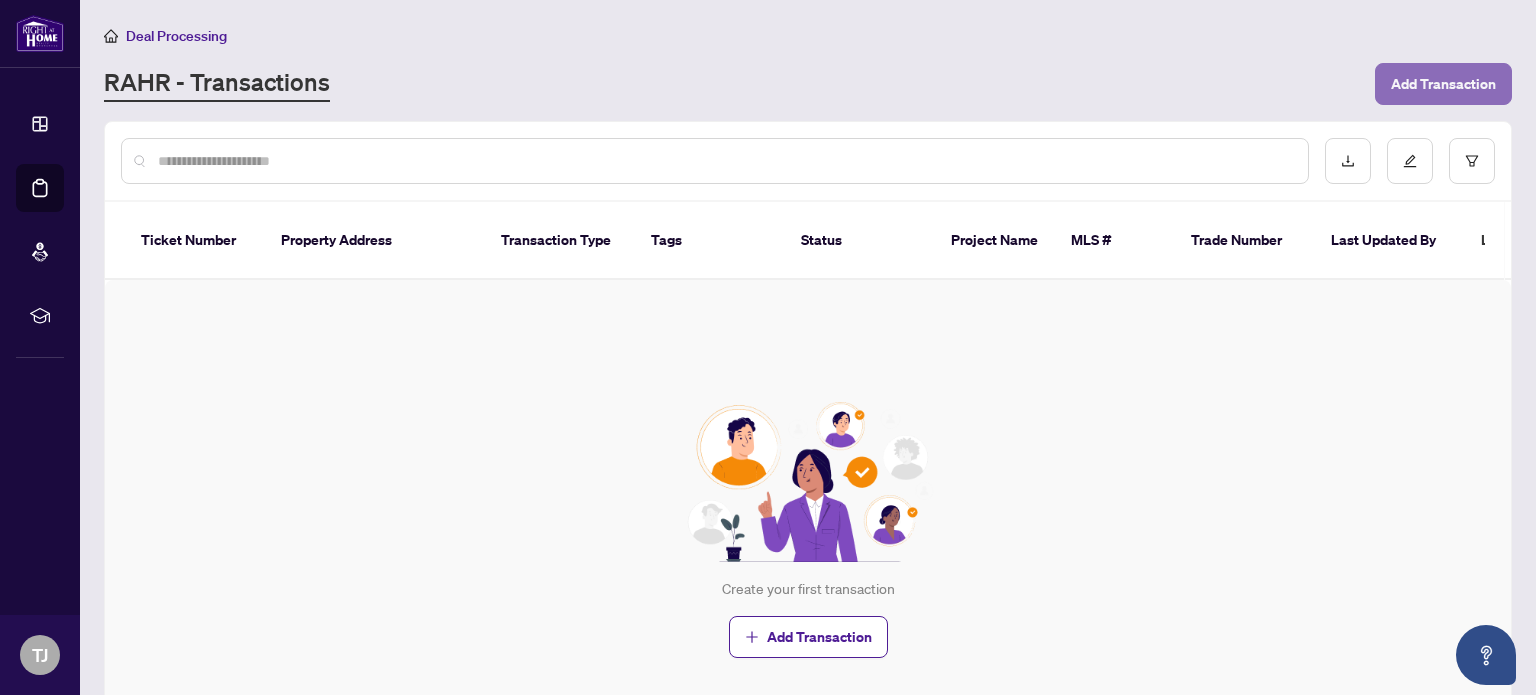 click on "Add Transaction" at bounding box center (1443, 84) 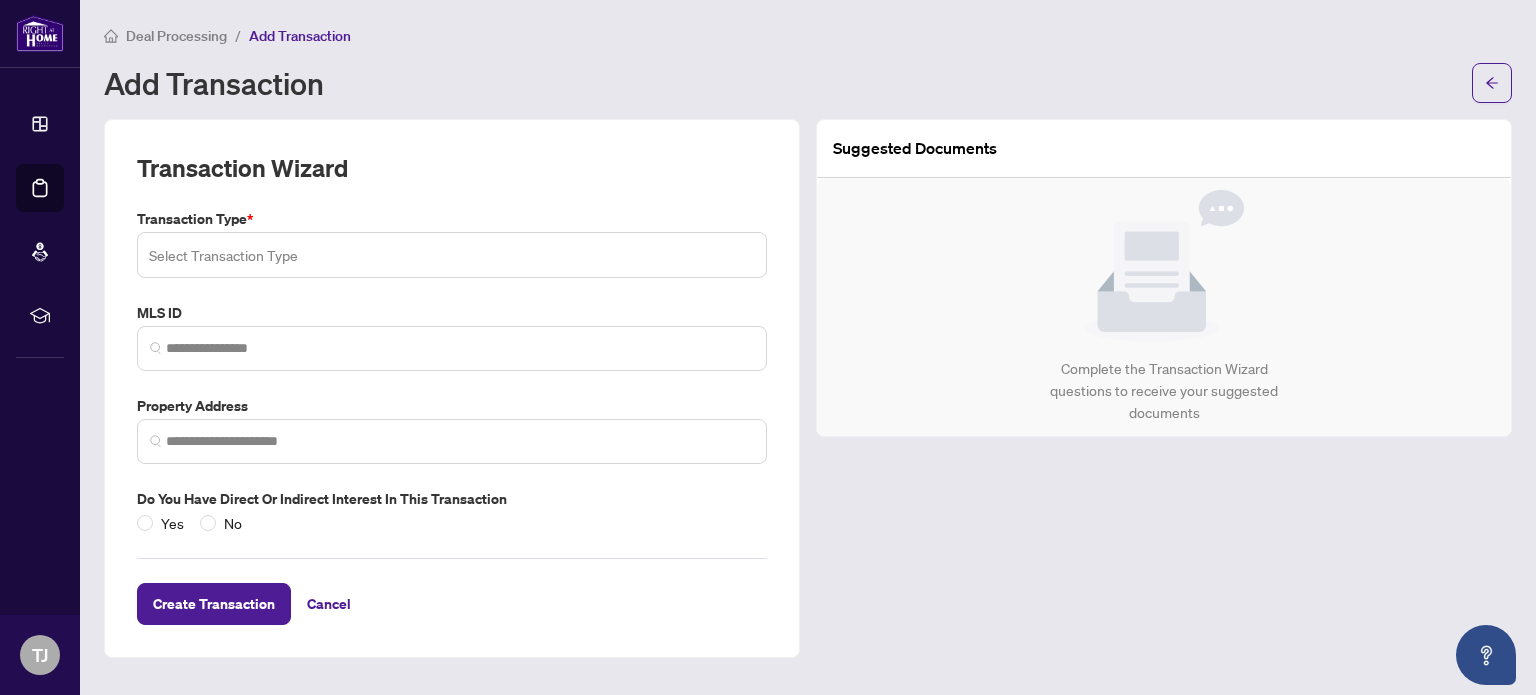 click at bounding box center [452, 255] 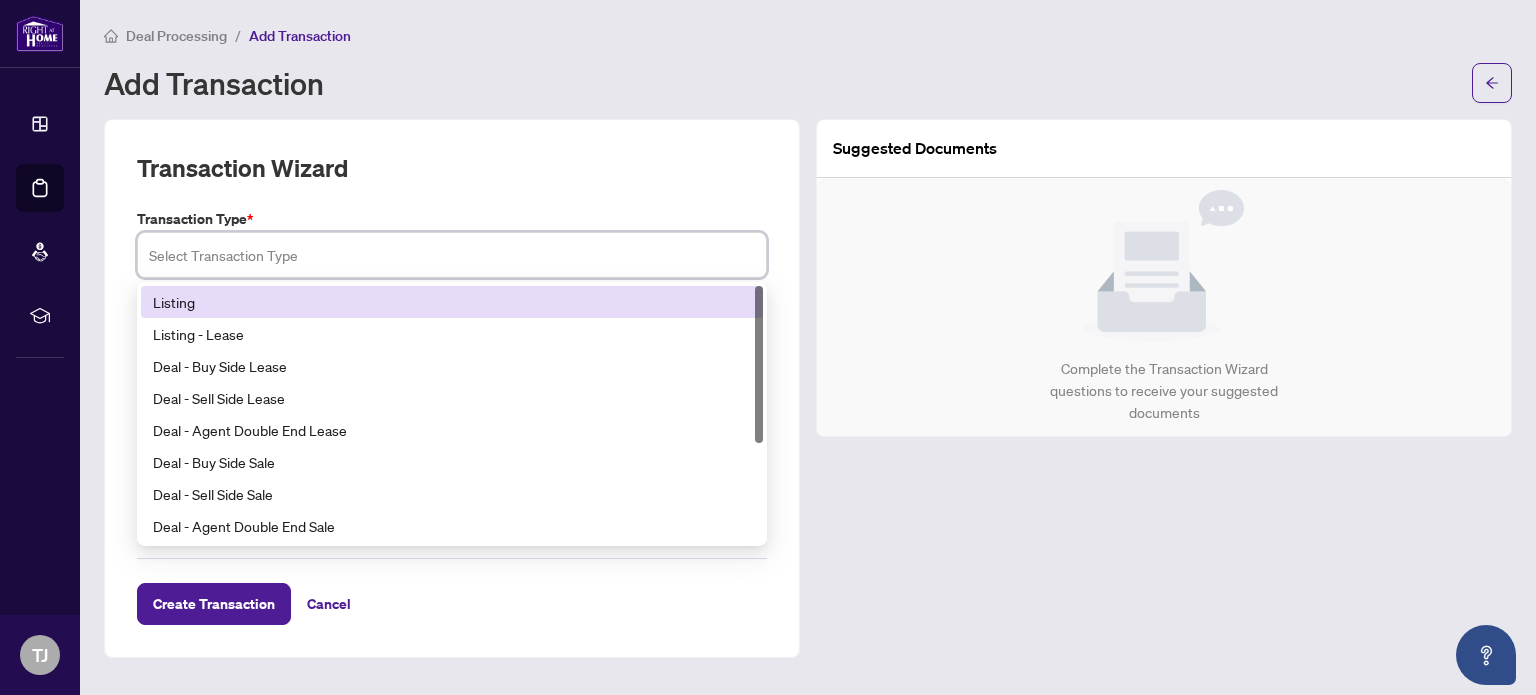 click on "Listing" at bounding box center (452, 302) 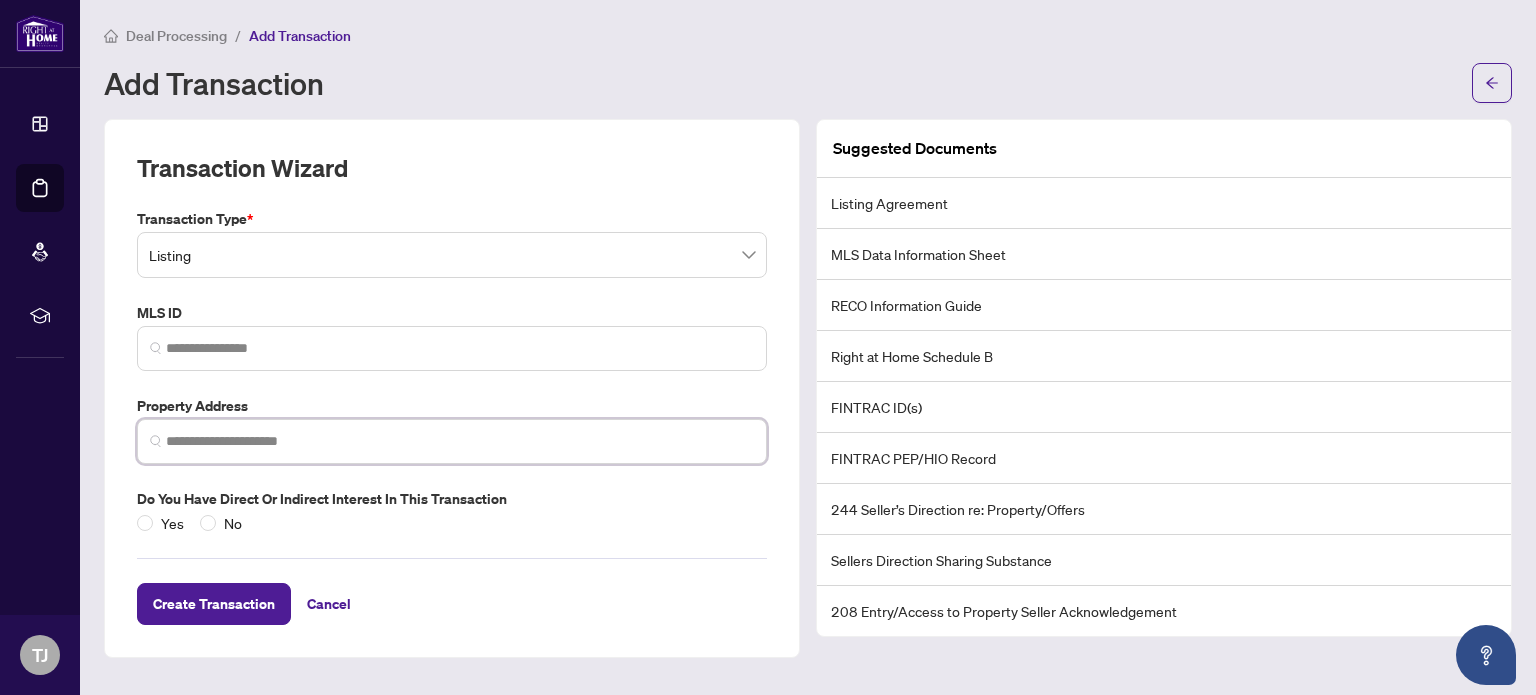 click at bounding box center (460, 441) 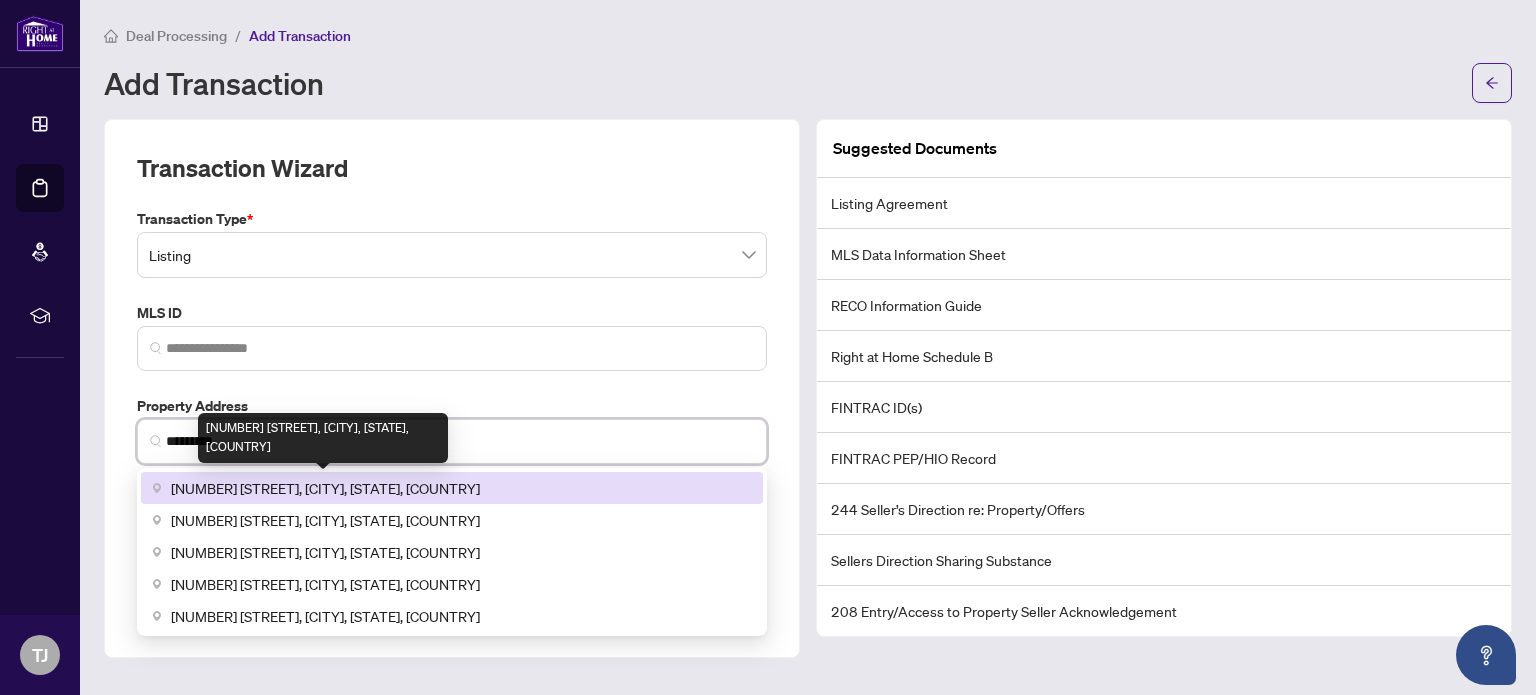 click on "[NUMBER] [STREET], [CITY], [STATE], [COUNTRY]" at bounding box center [325, 488] 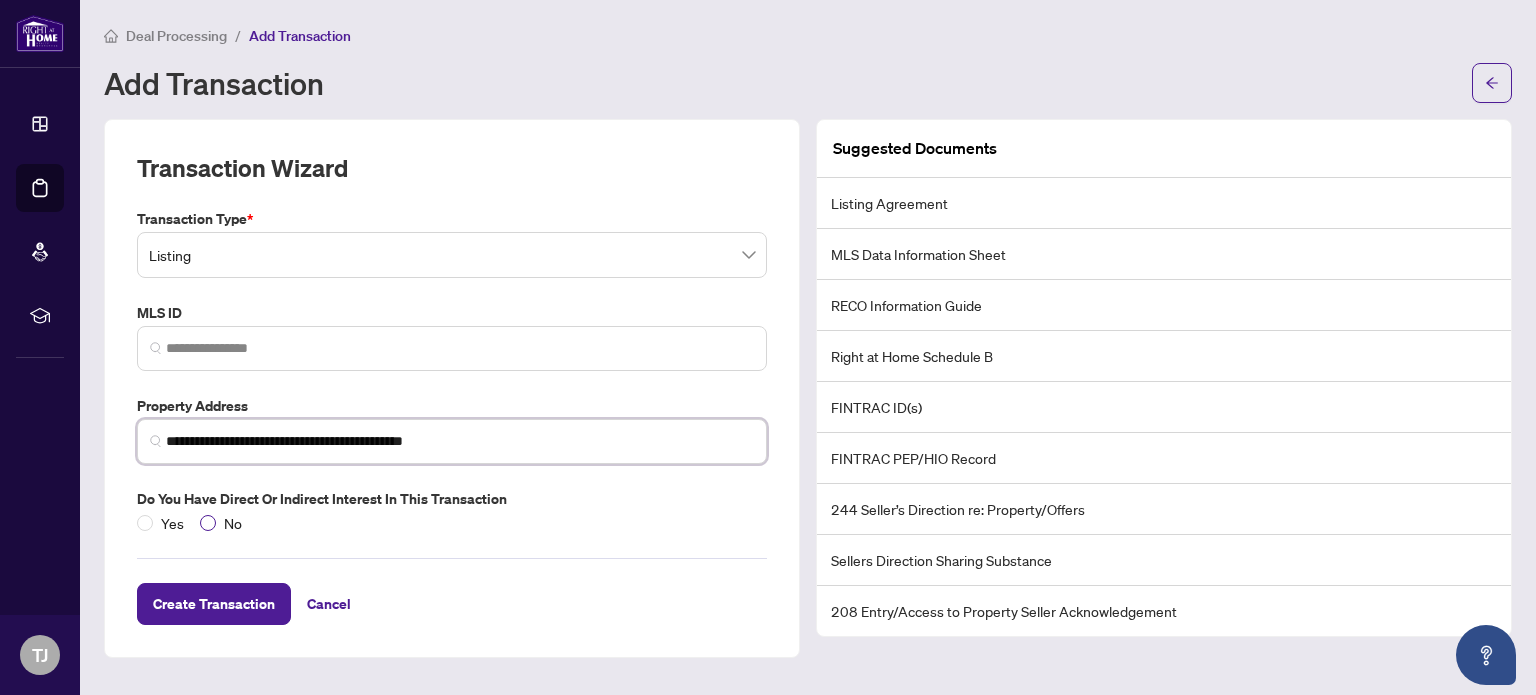 type on "**********" 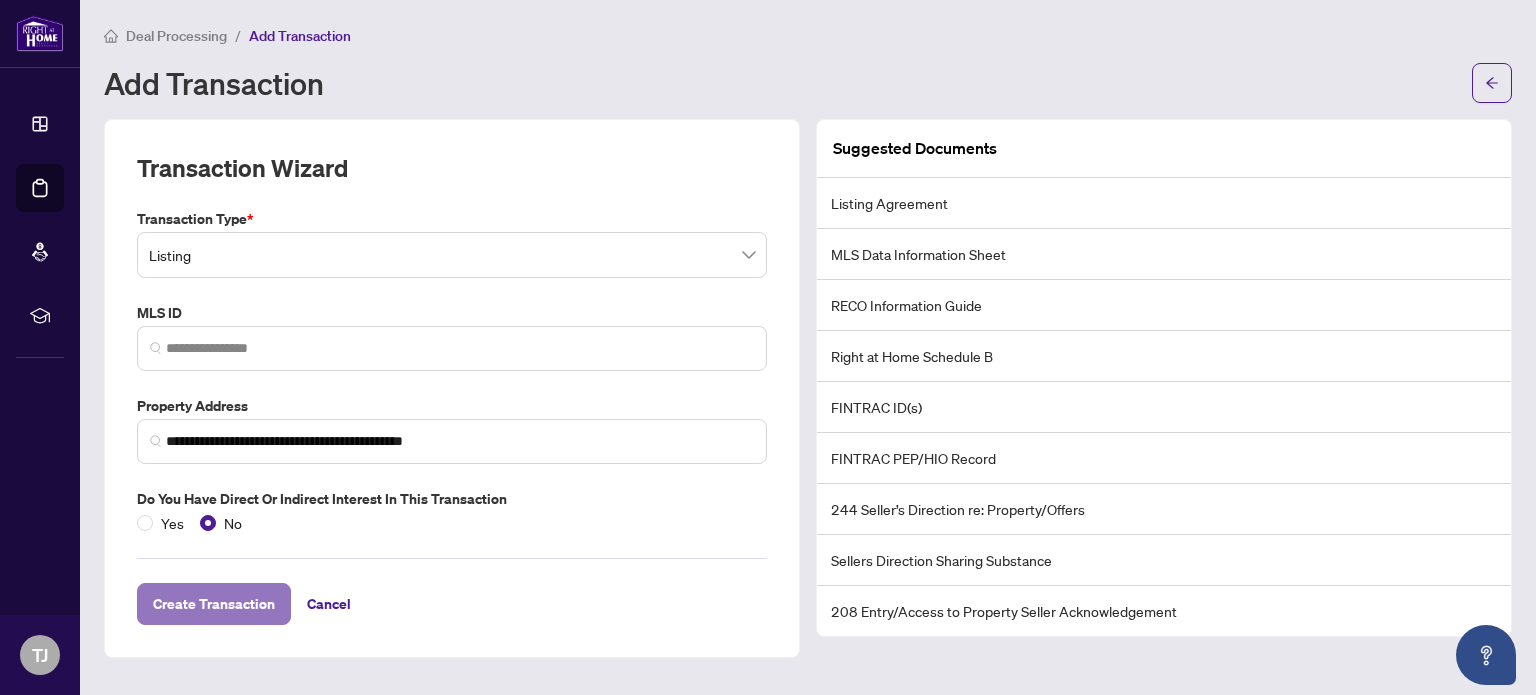click on "Create Transaction" at bounding box center [214, 604] 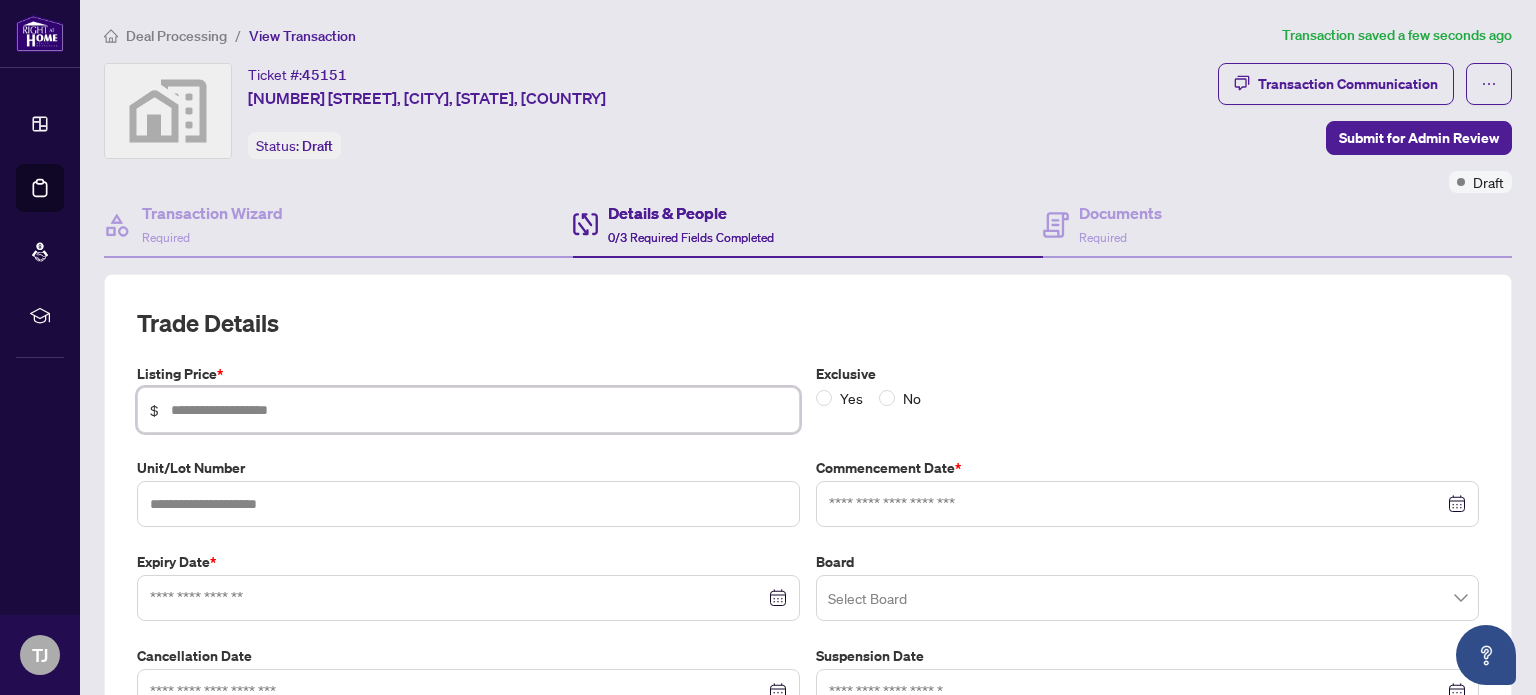 click at bounding box center [479, 410] 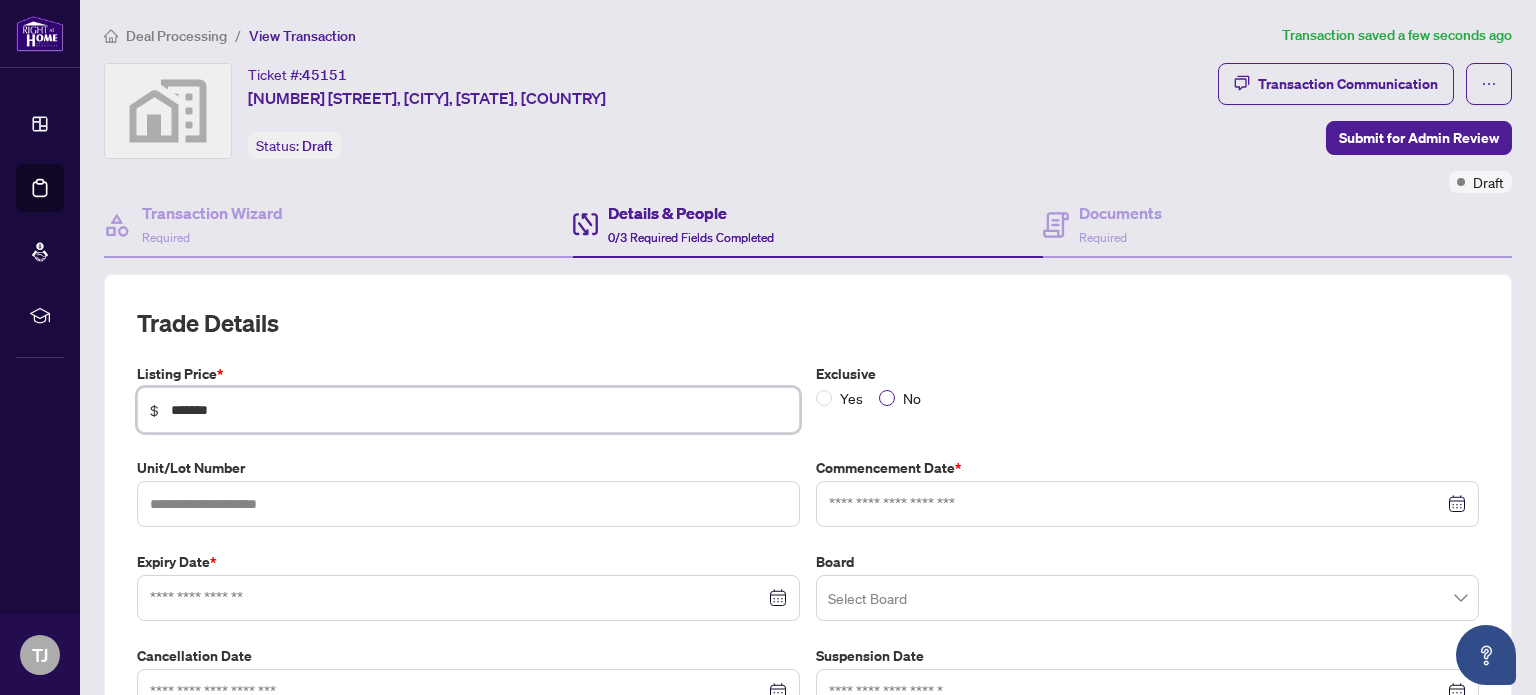 type on "*******" 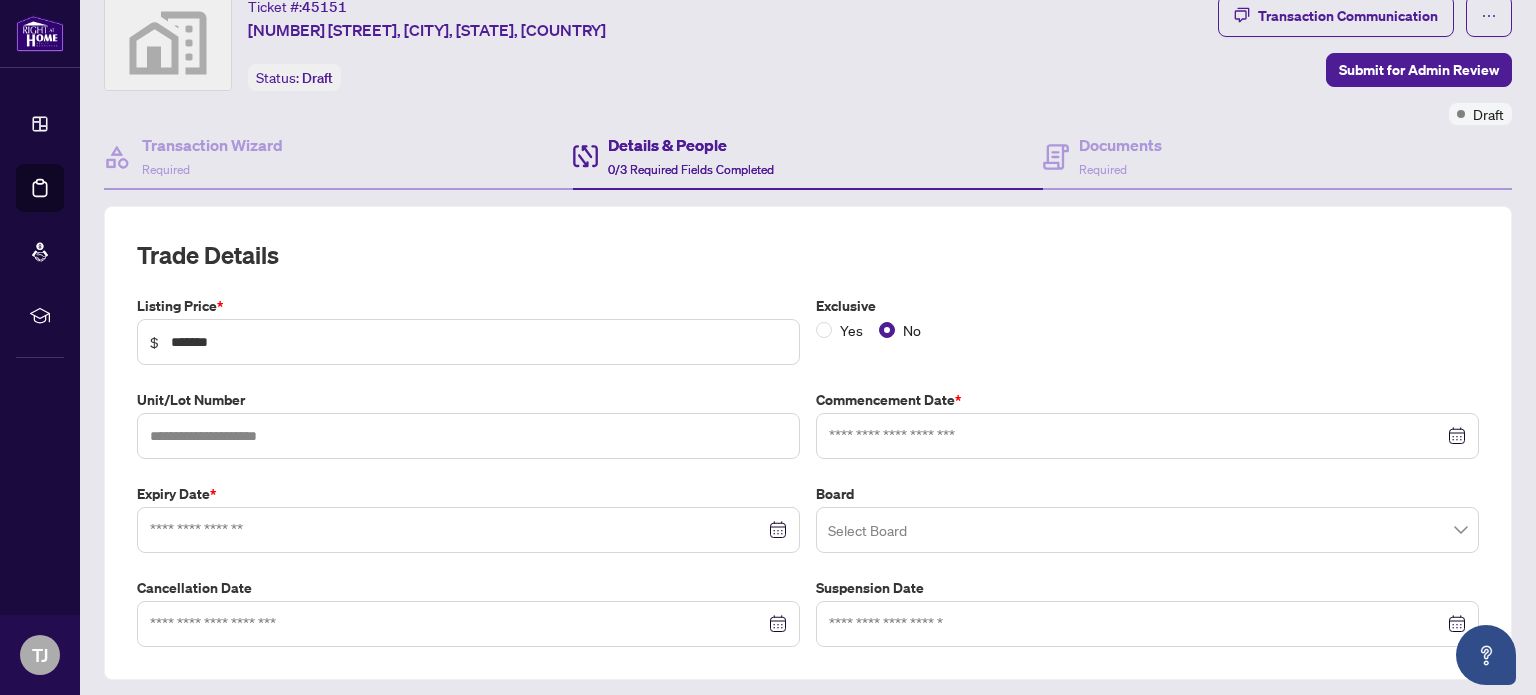 scroll, scrollTop: 100, scrollLeft: 0, axis: vertical 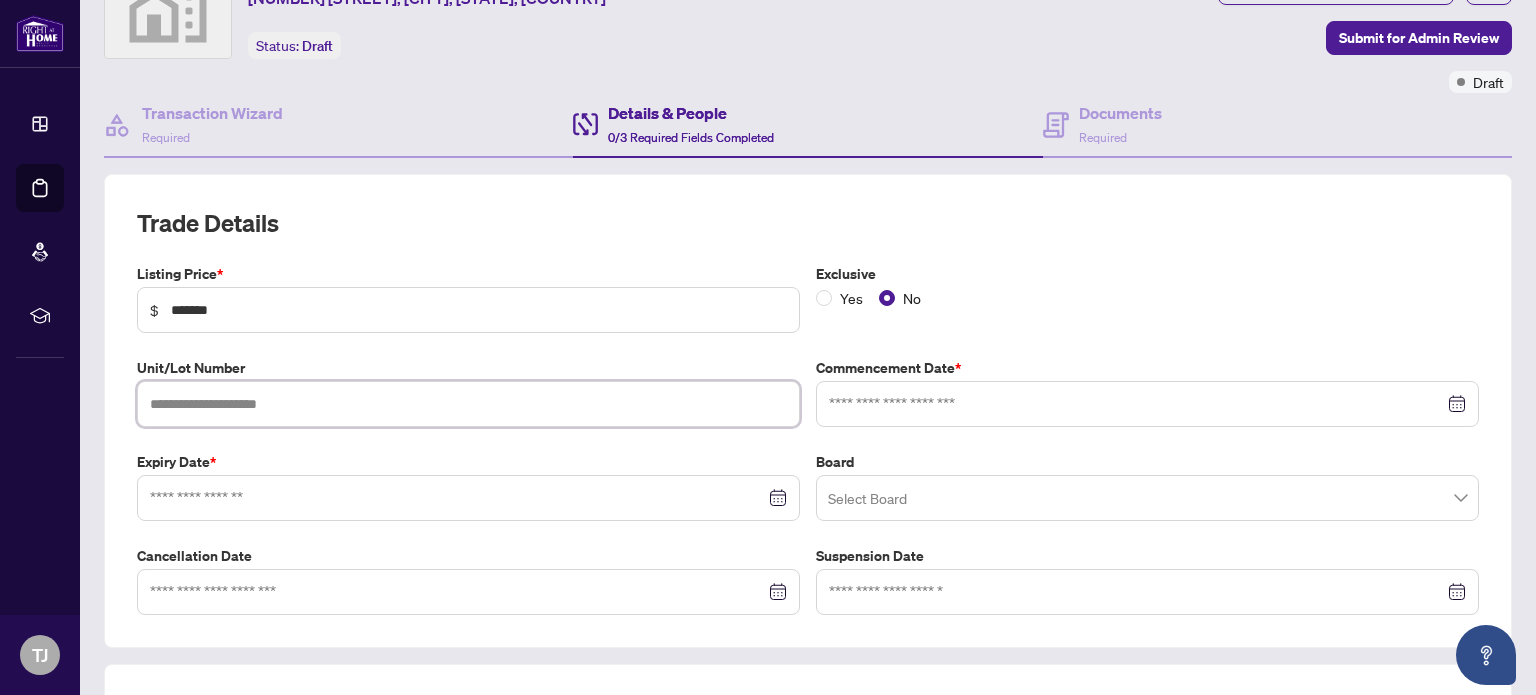 click at bounding box center (468, 404) 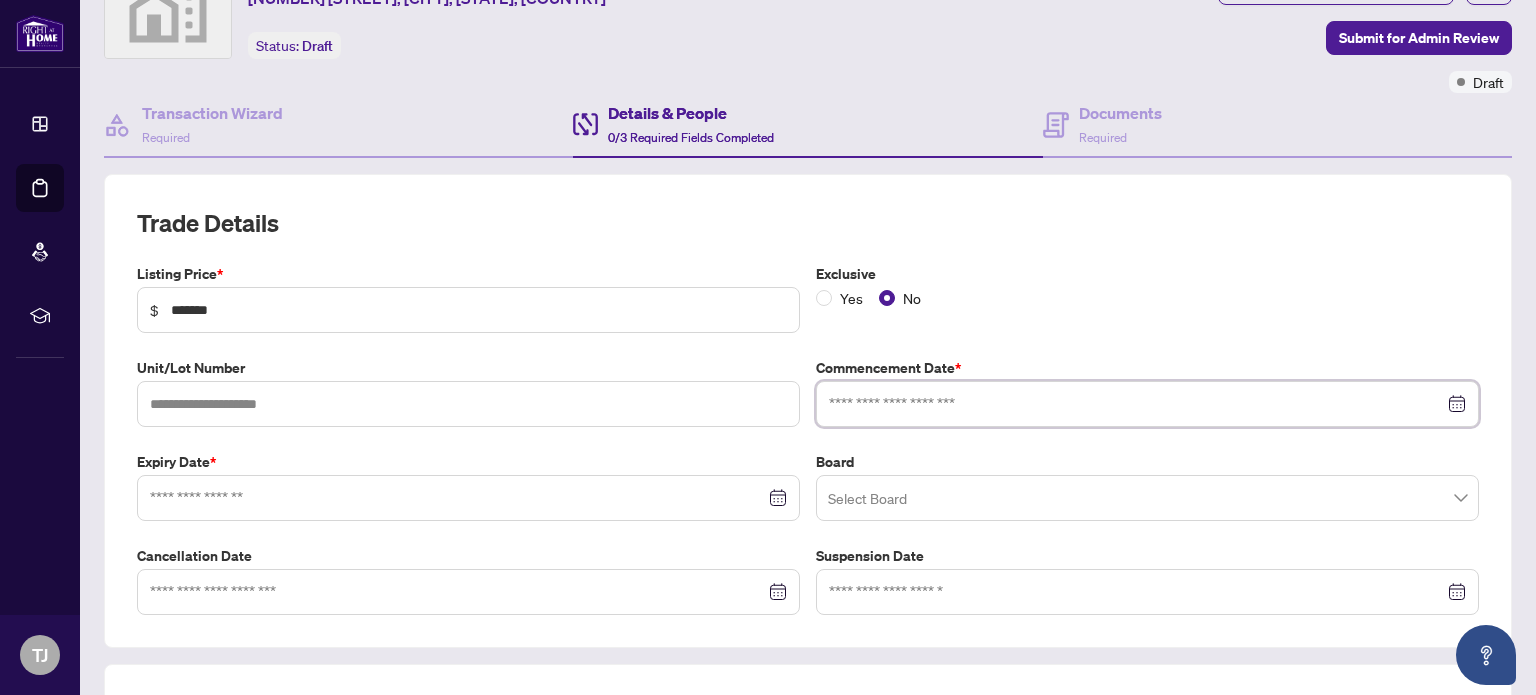 click at bounding box center [1136, 404] 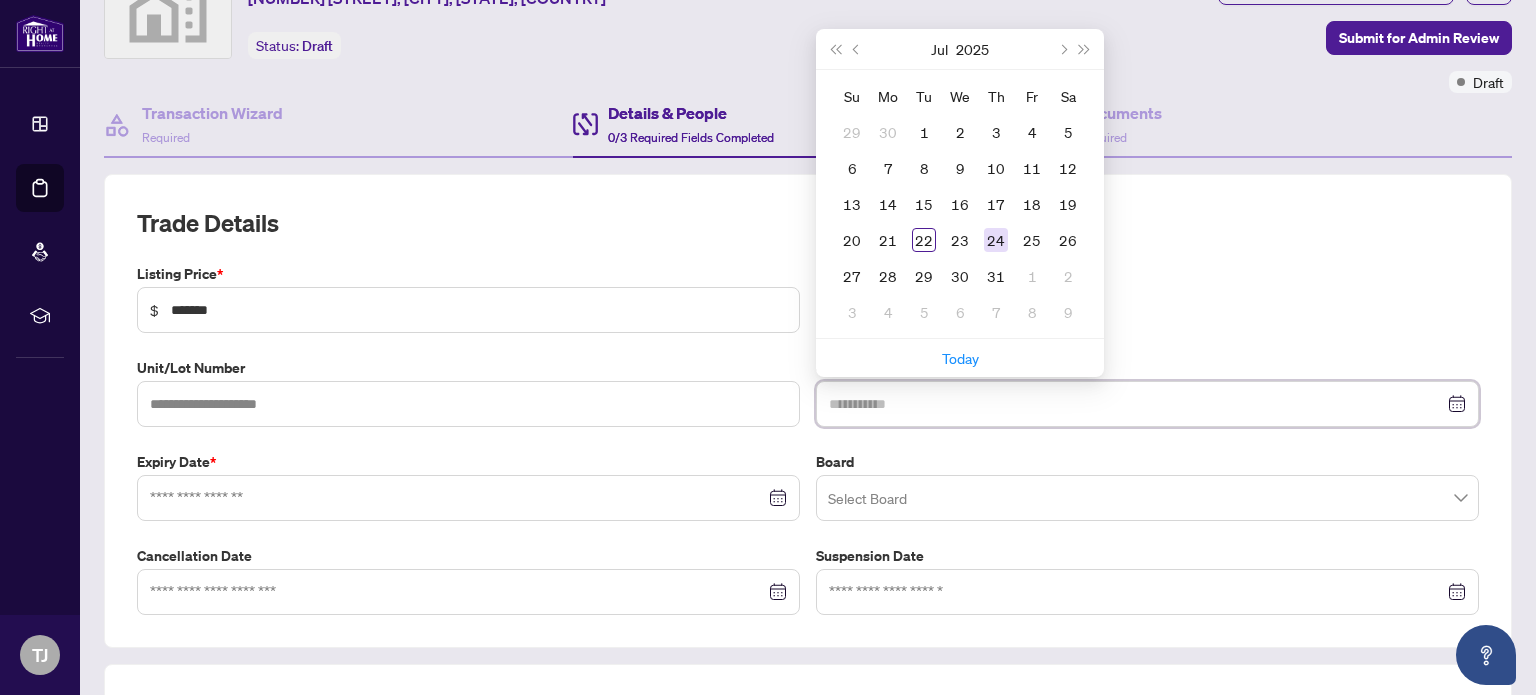 type on "**********" 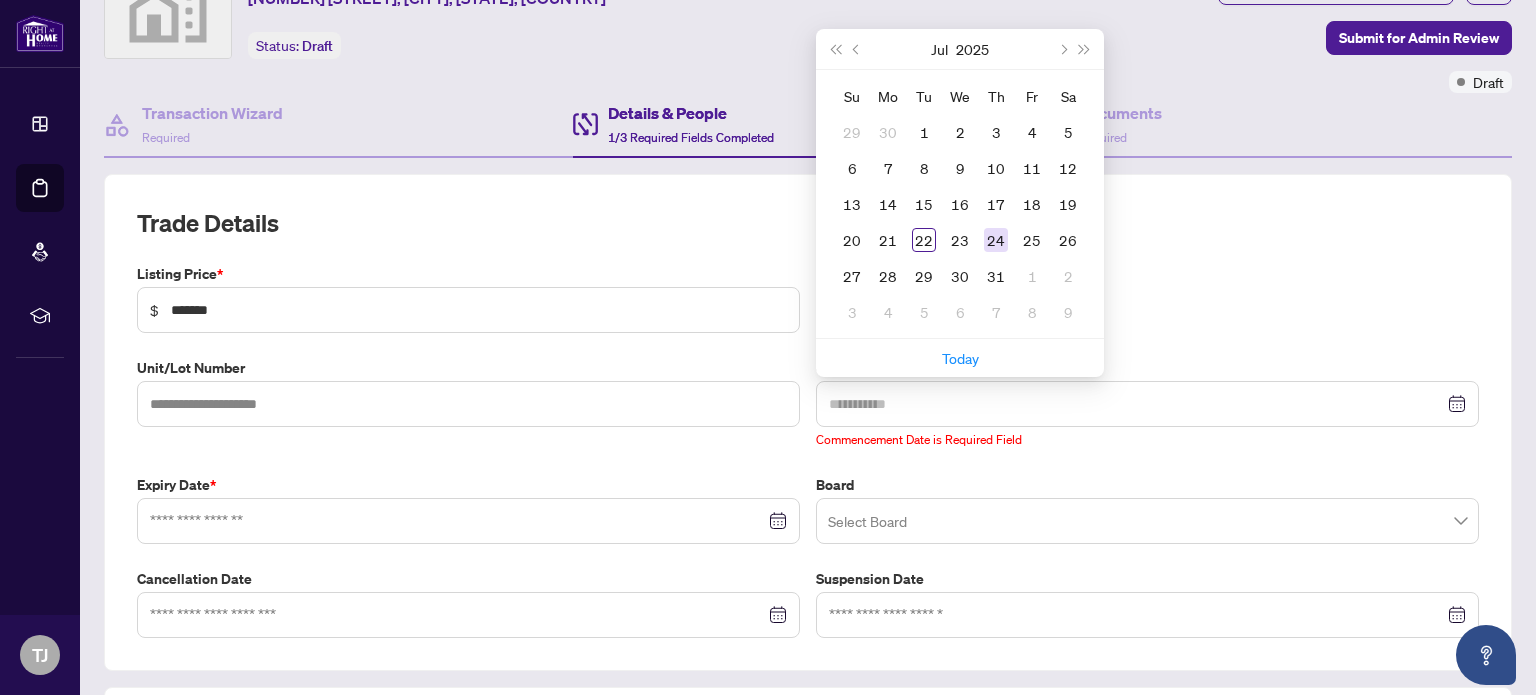 click on "24" at bounding box center (996, 240) 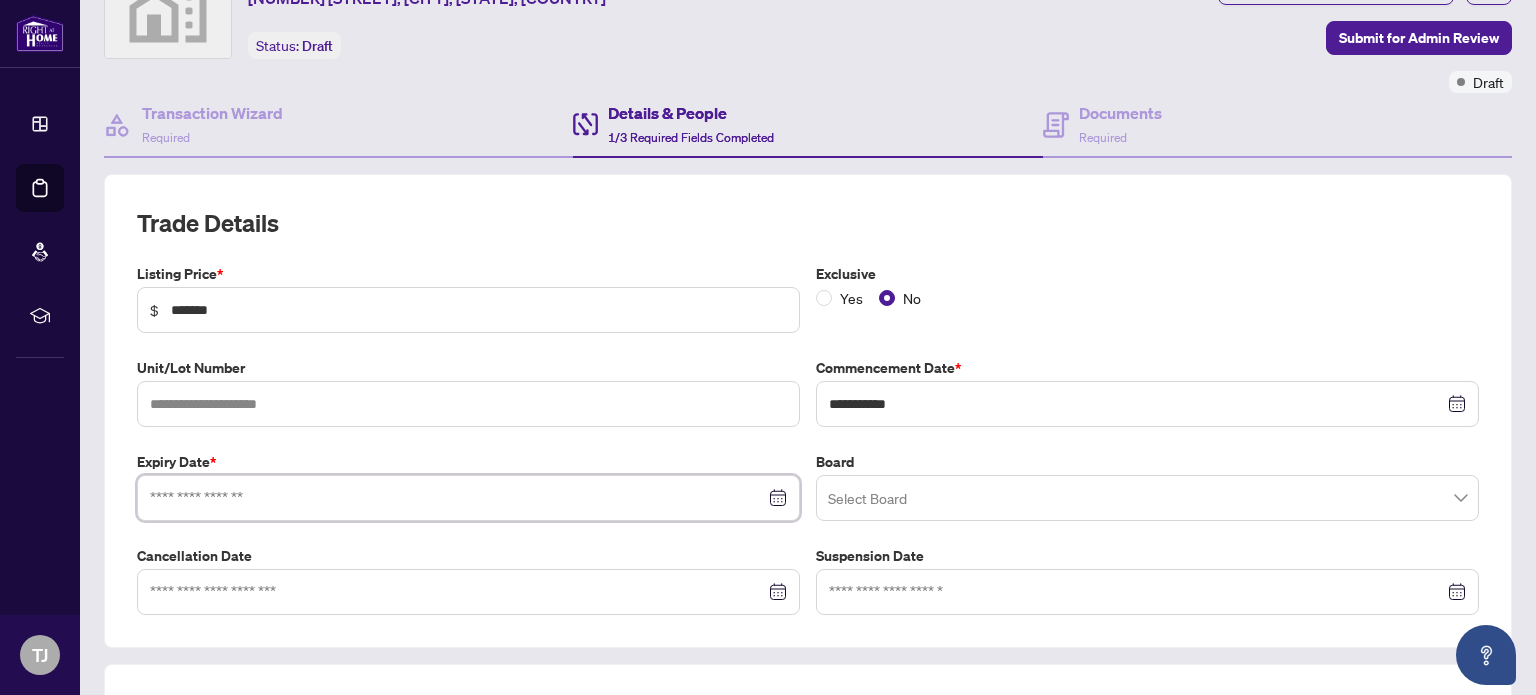 click at bounding box center (457, 498) 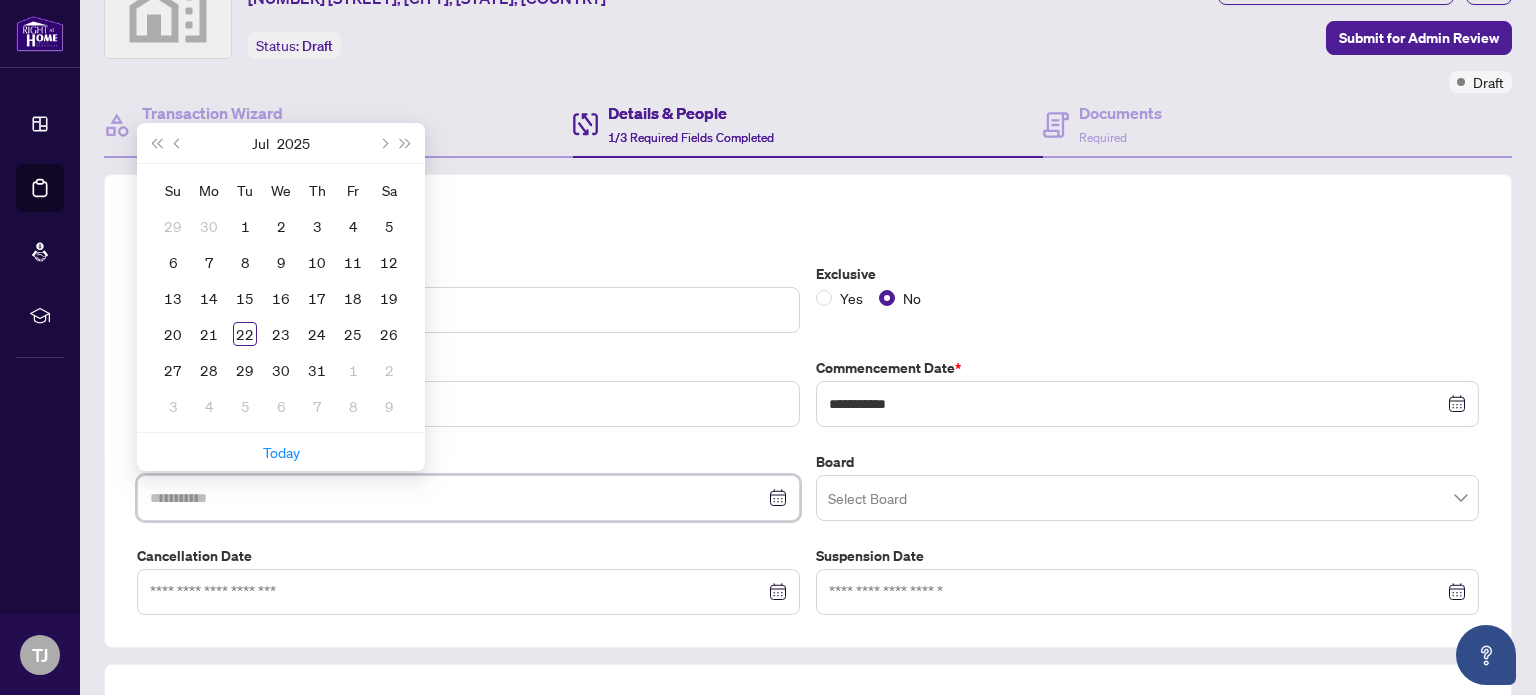 type on "**********" 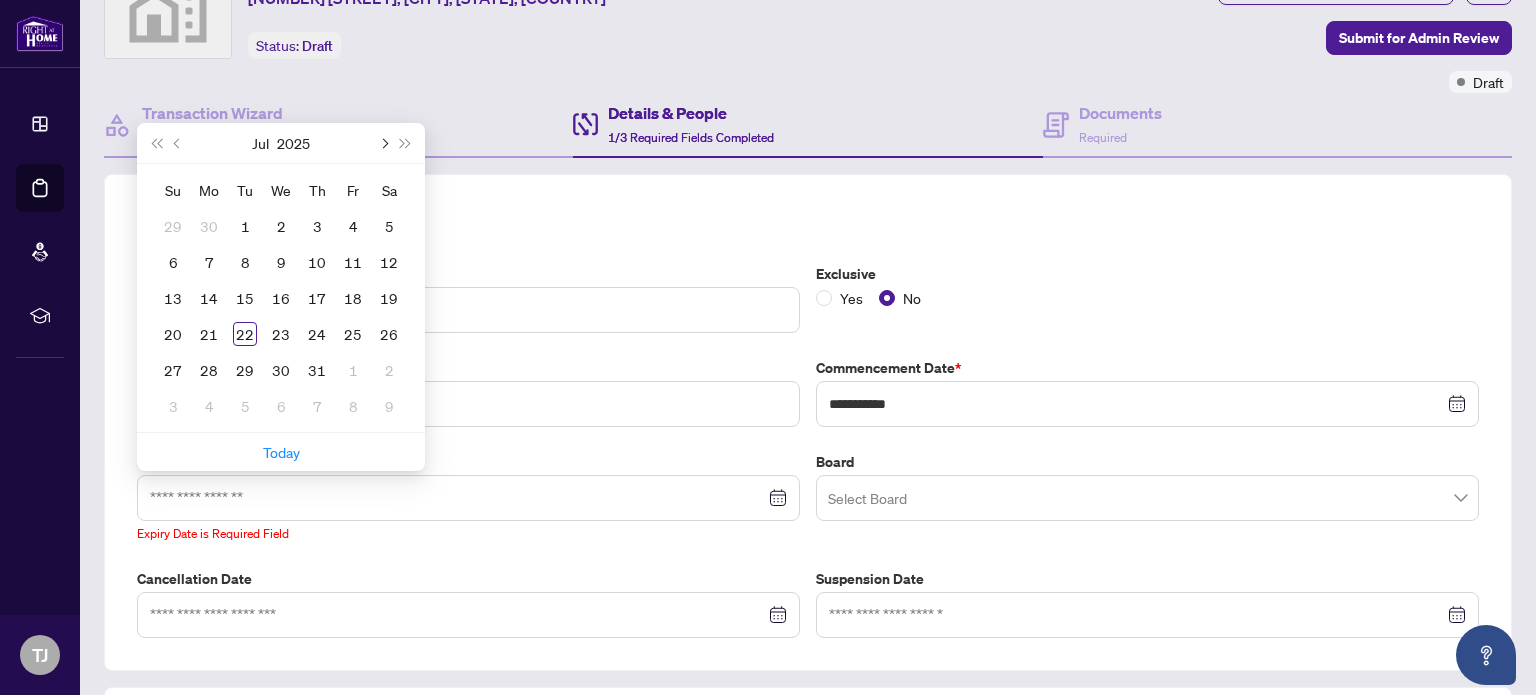 click at bounding box center [383, 143] 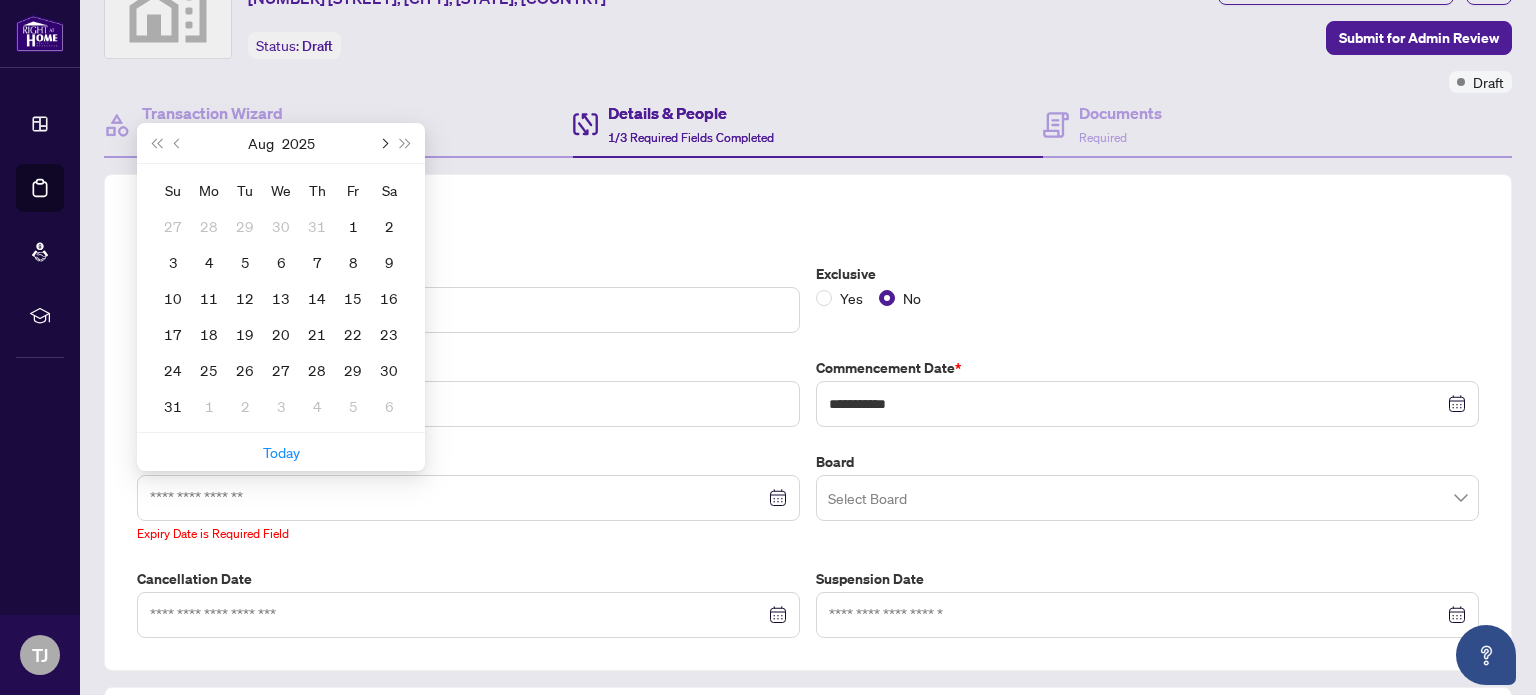click at bounding box center (383, 143) 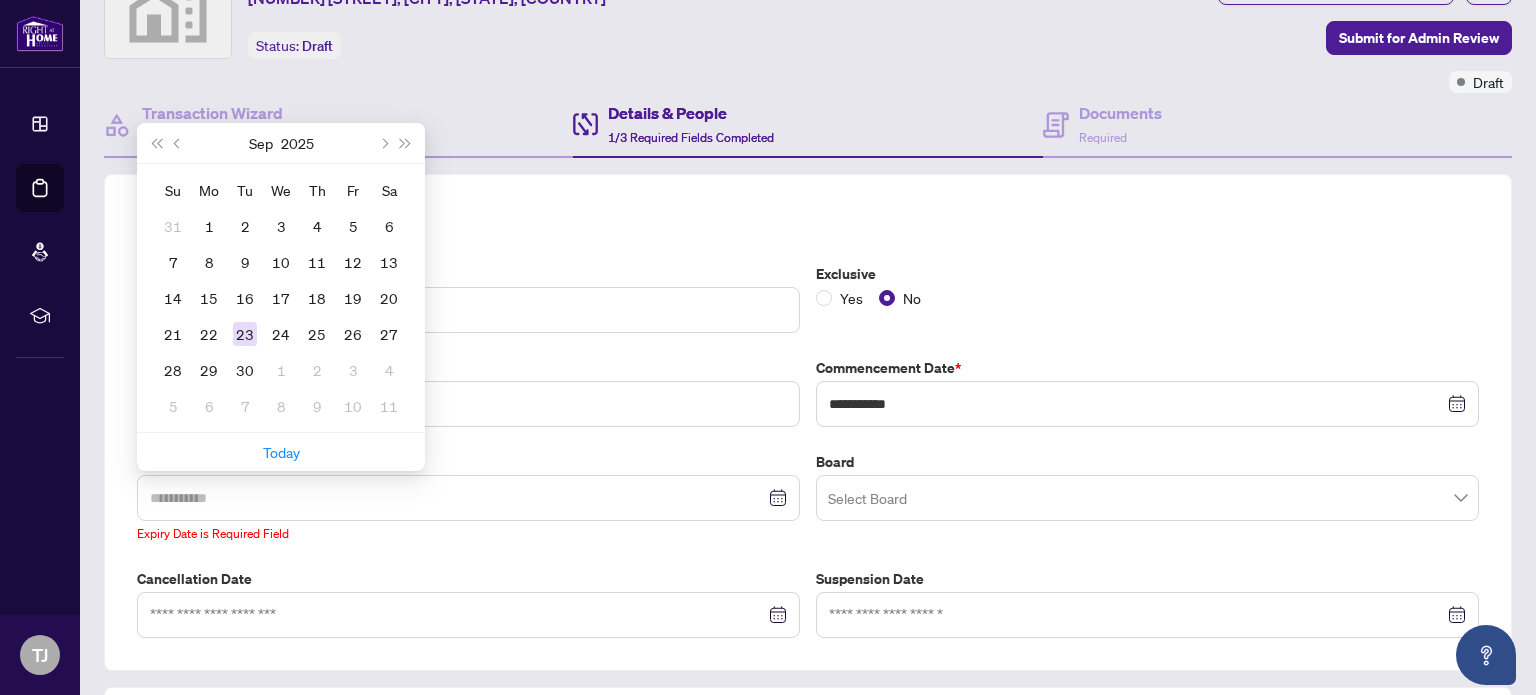 type on "**********" 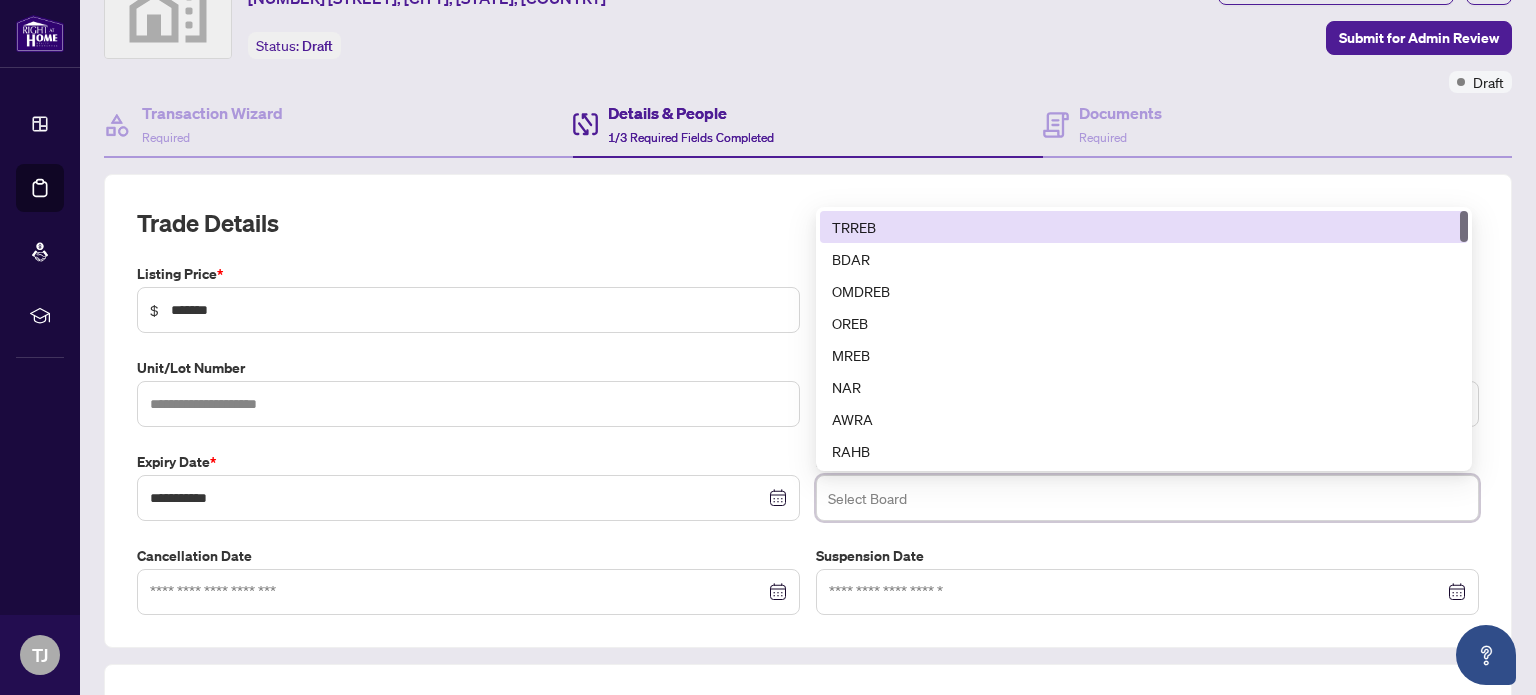 click at bounding box center [1147, 498] 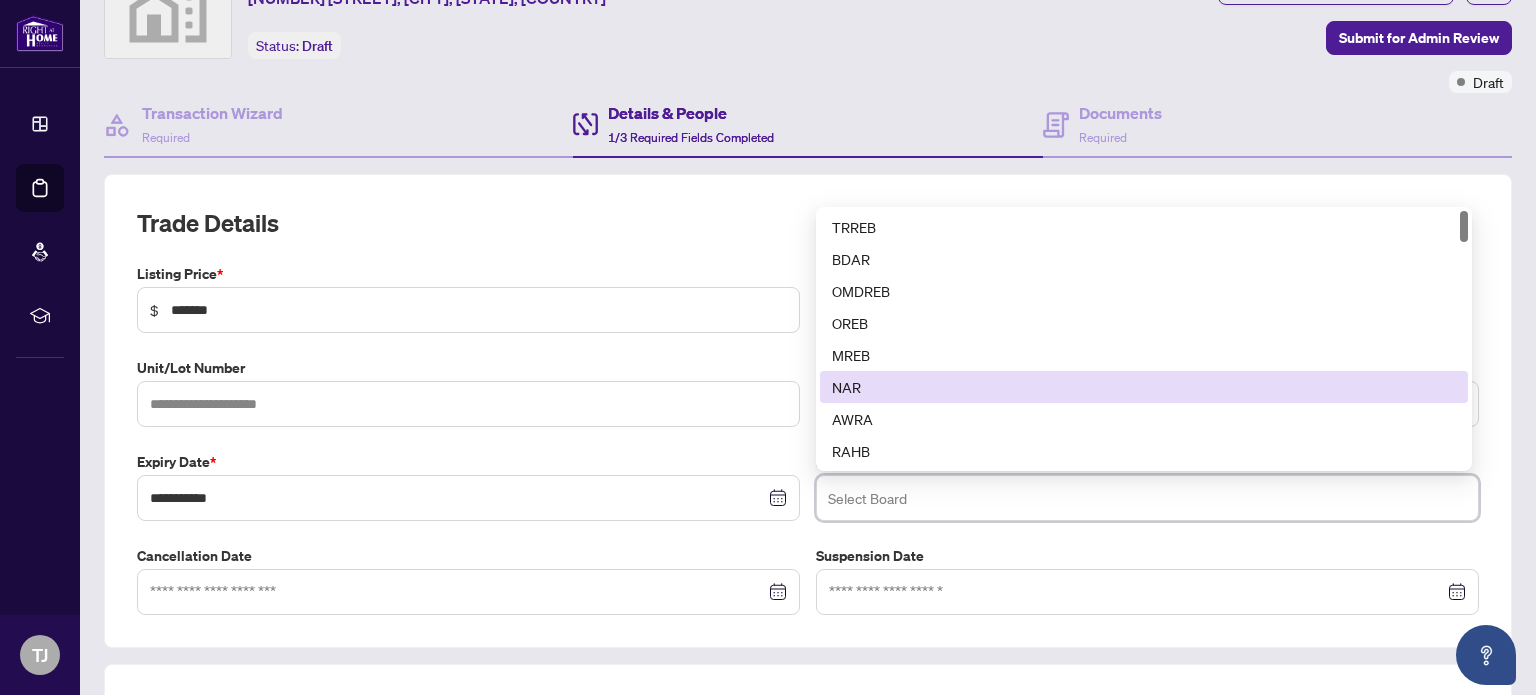 click on "NAR" at bounding box center (1144, 387) 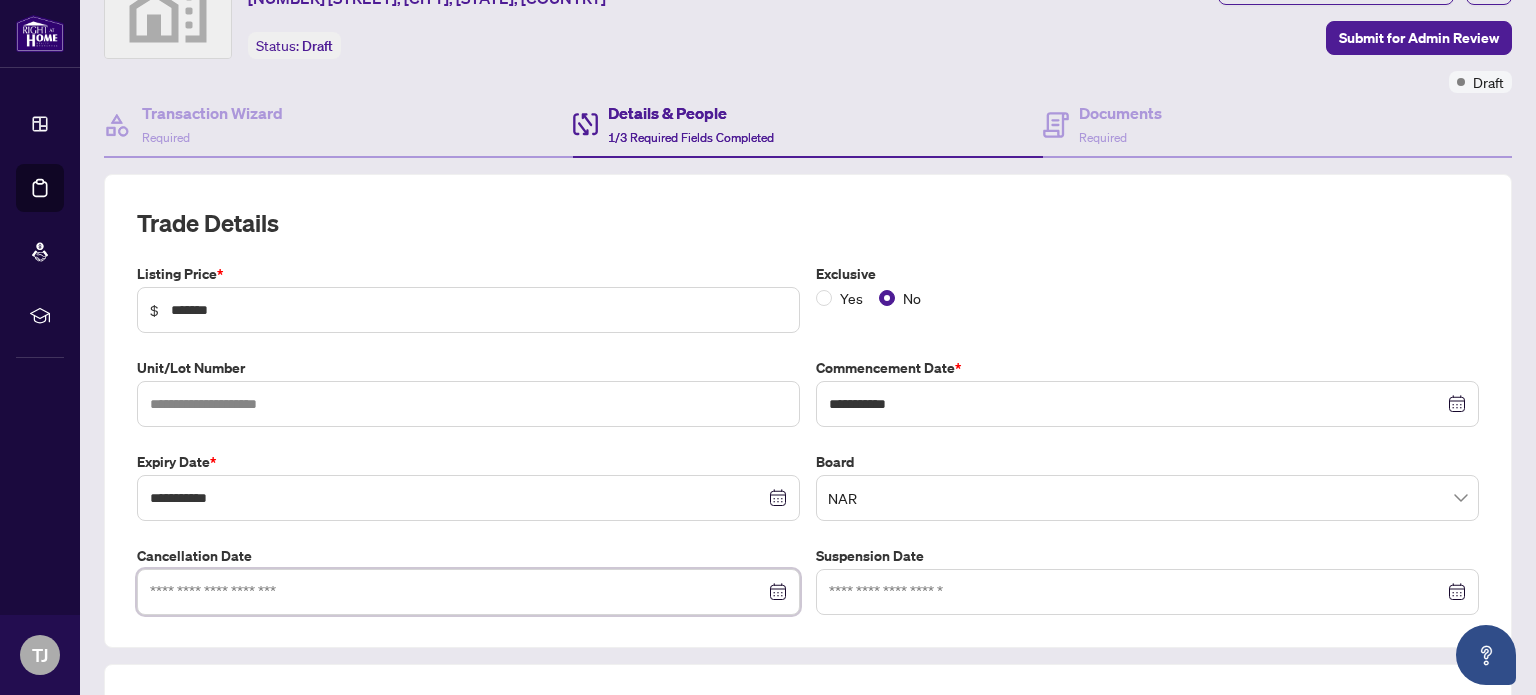 click at bounding box center [457, 592] 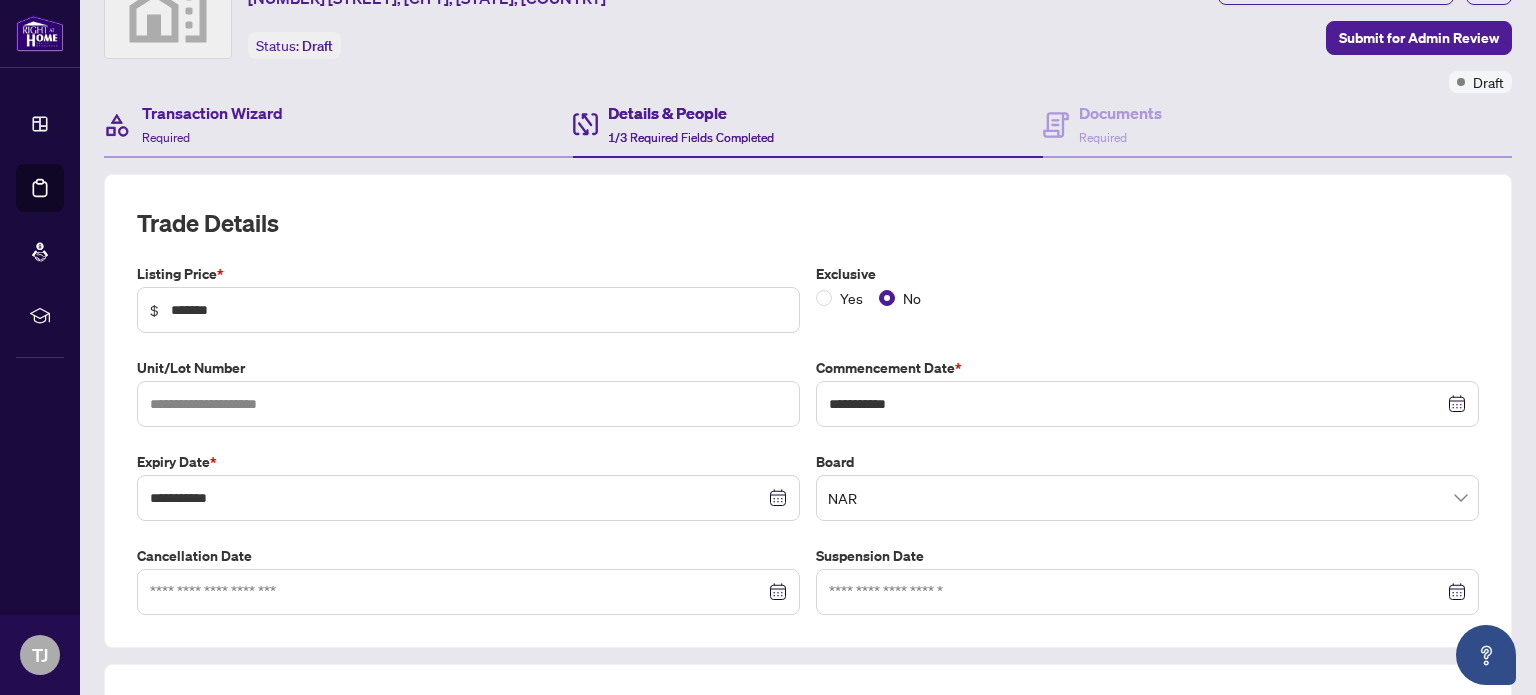 click on "Transaction Wizard Required" at bounding box center (338, 125) 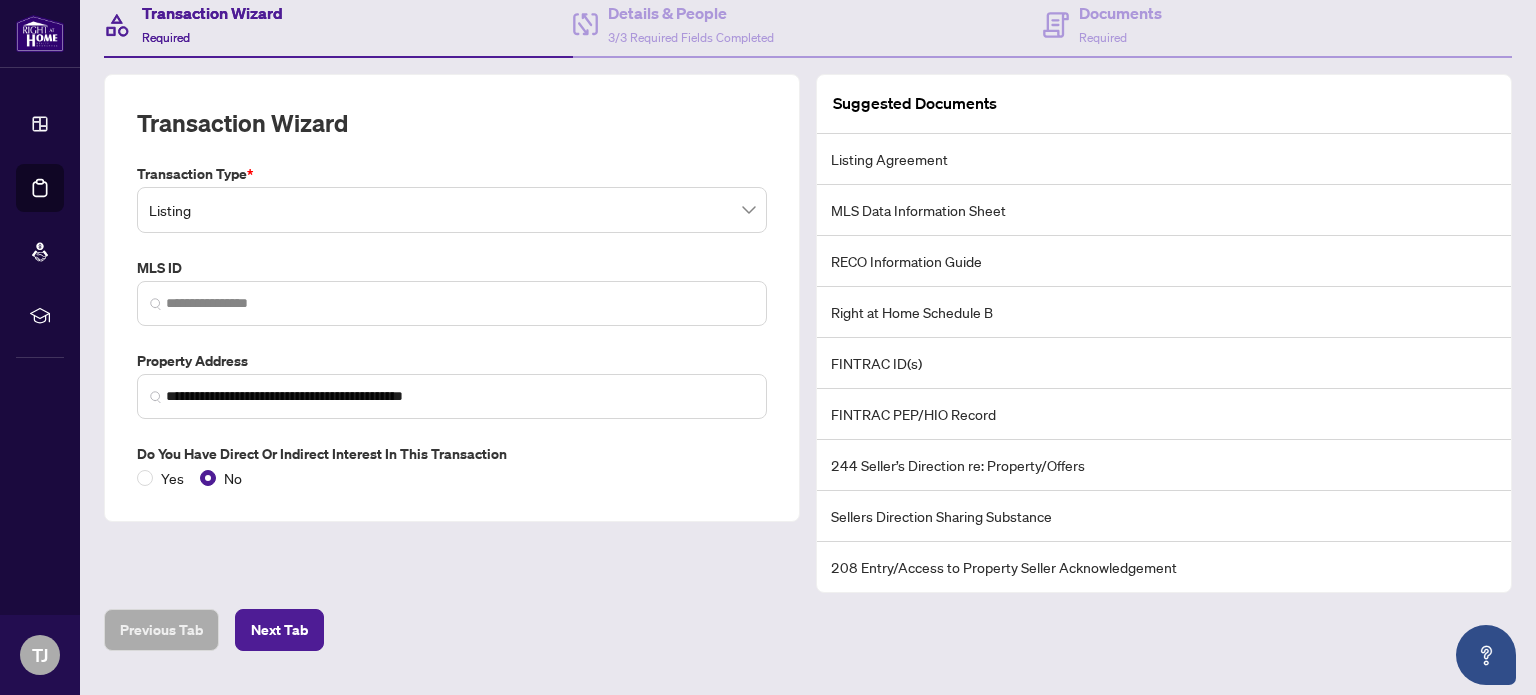scroll, scrollTop: 243, scrollLeft: 0, axis: vertical 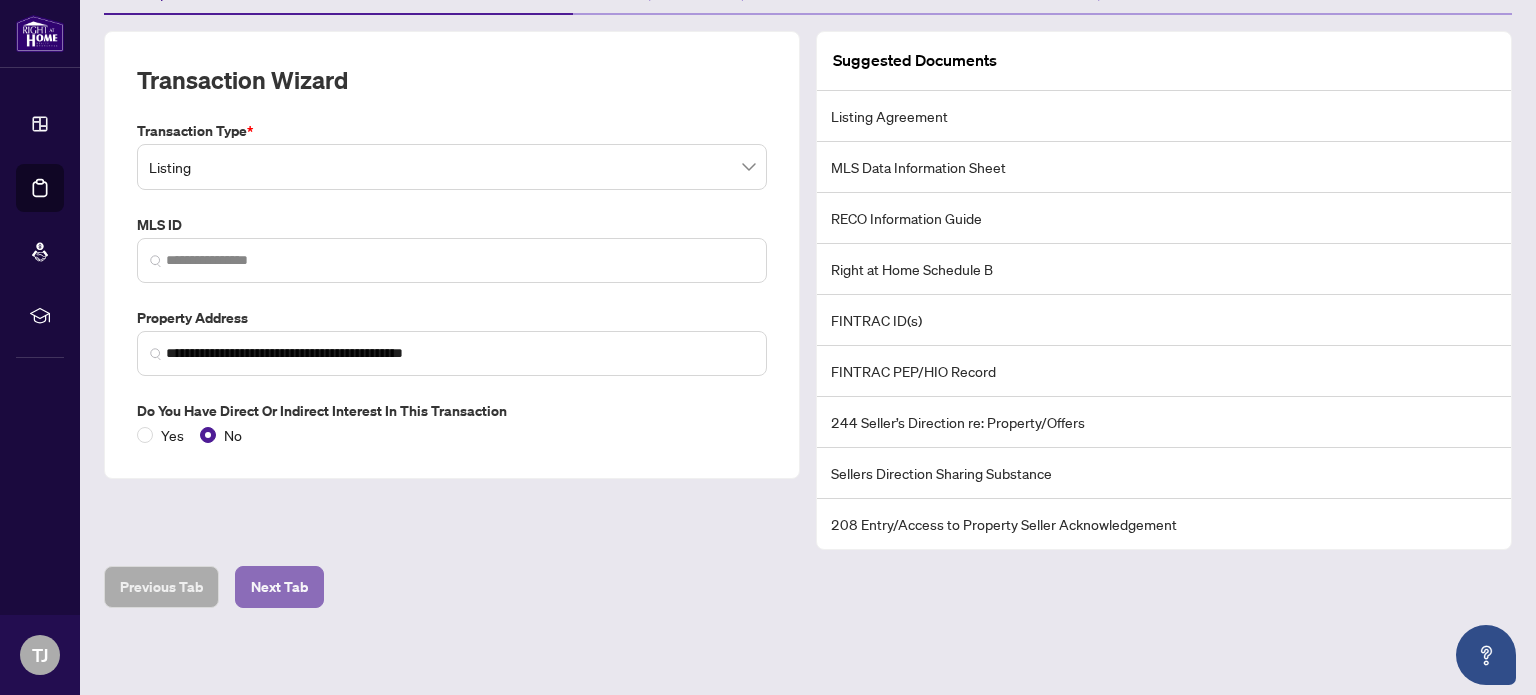 click on "Next Tab" at bounding box center [279, 587] 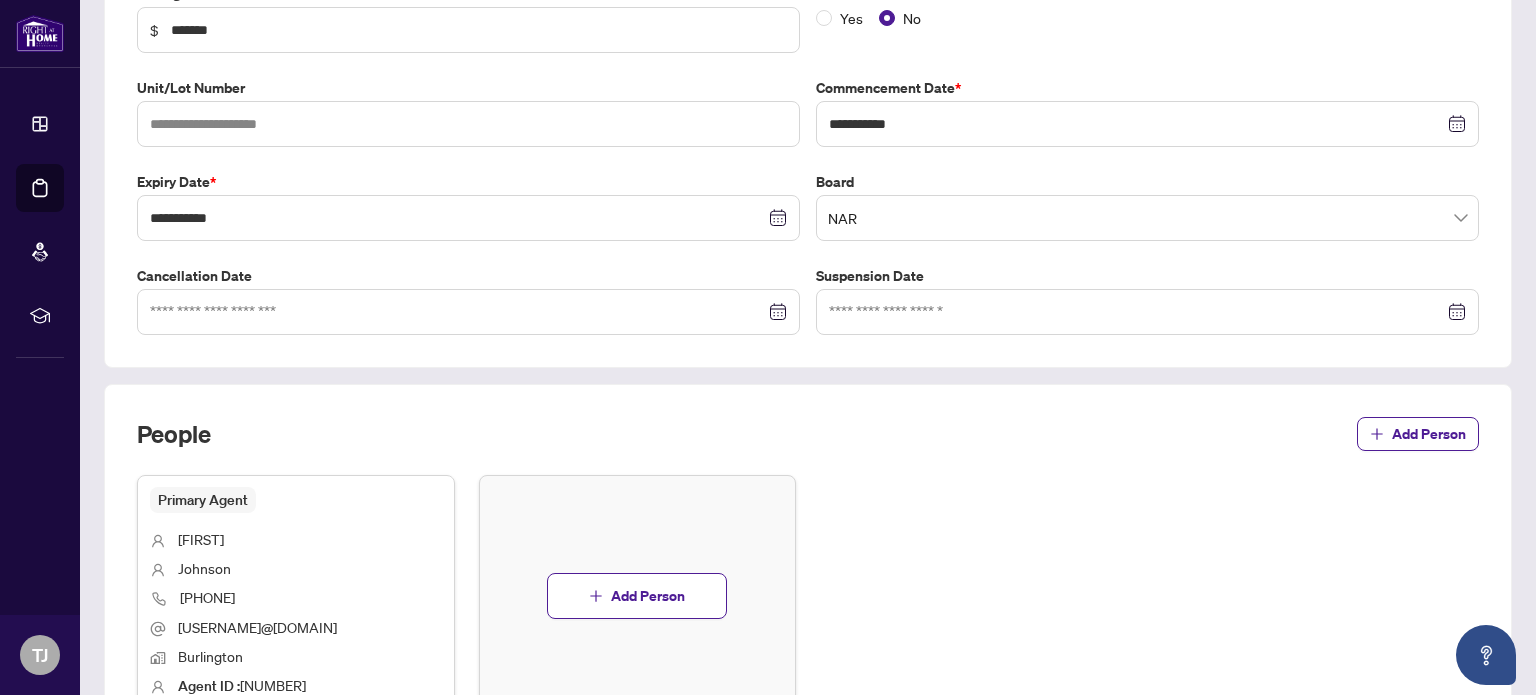 scroll, scrollTop: 580, scrollLeft: 0, axis: vertical 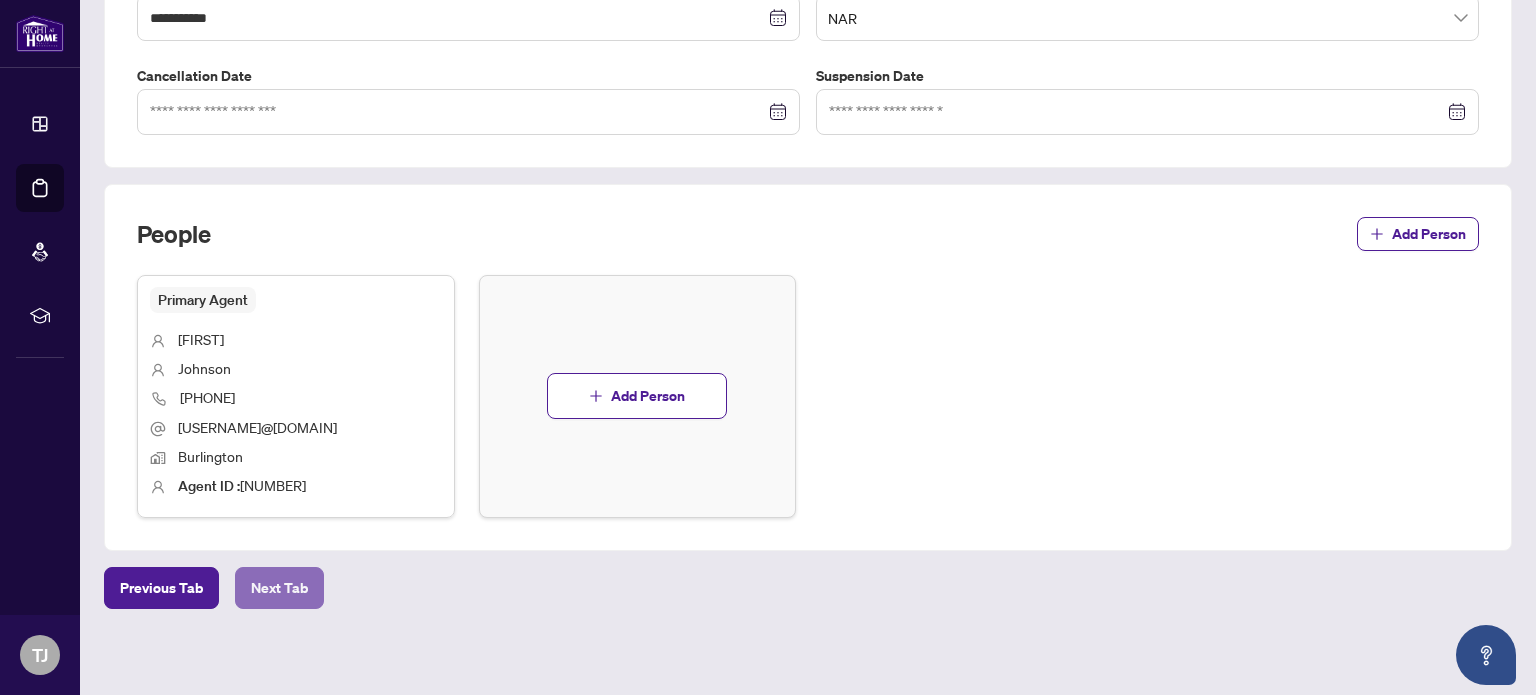 click on "Next Tab" at bounding box center (279, 588) 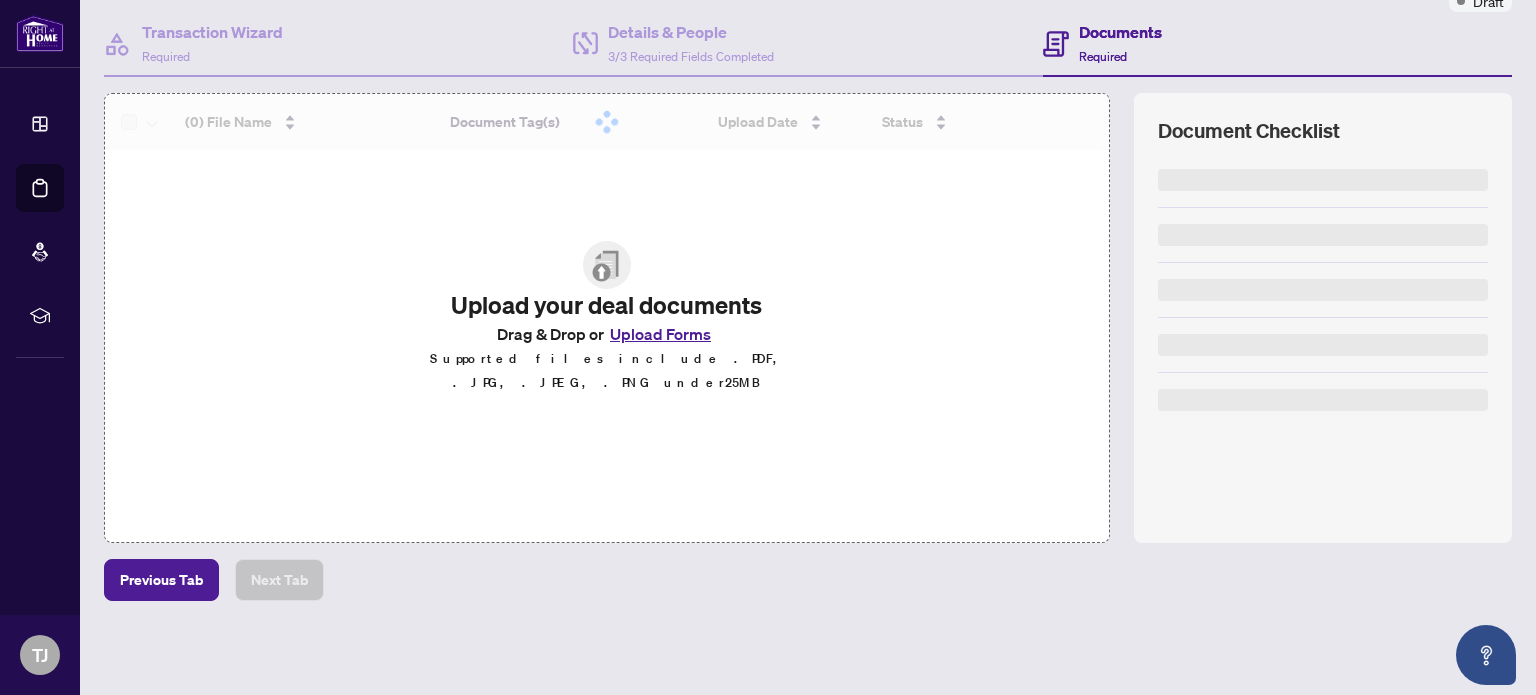 scroll, scrollTop: 0, scrollLeft: 0, axis: both 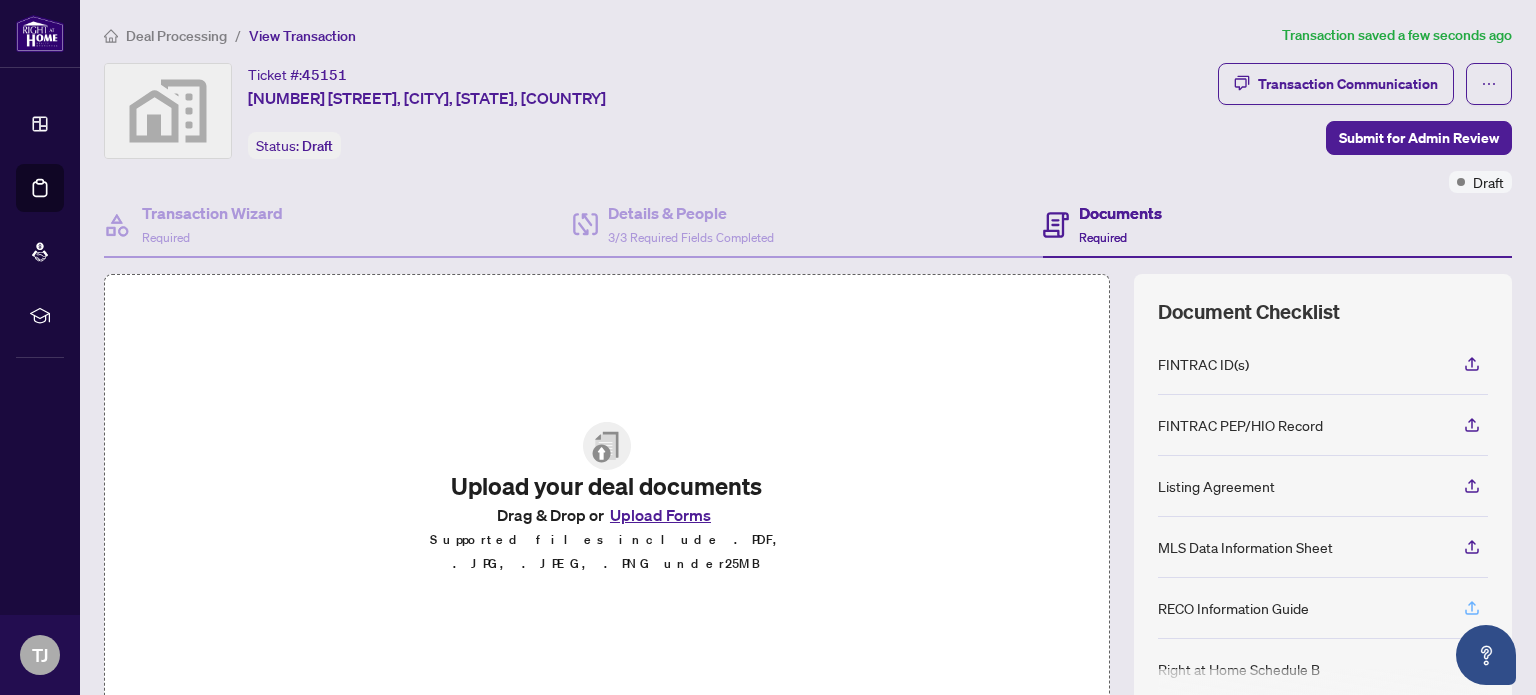 click 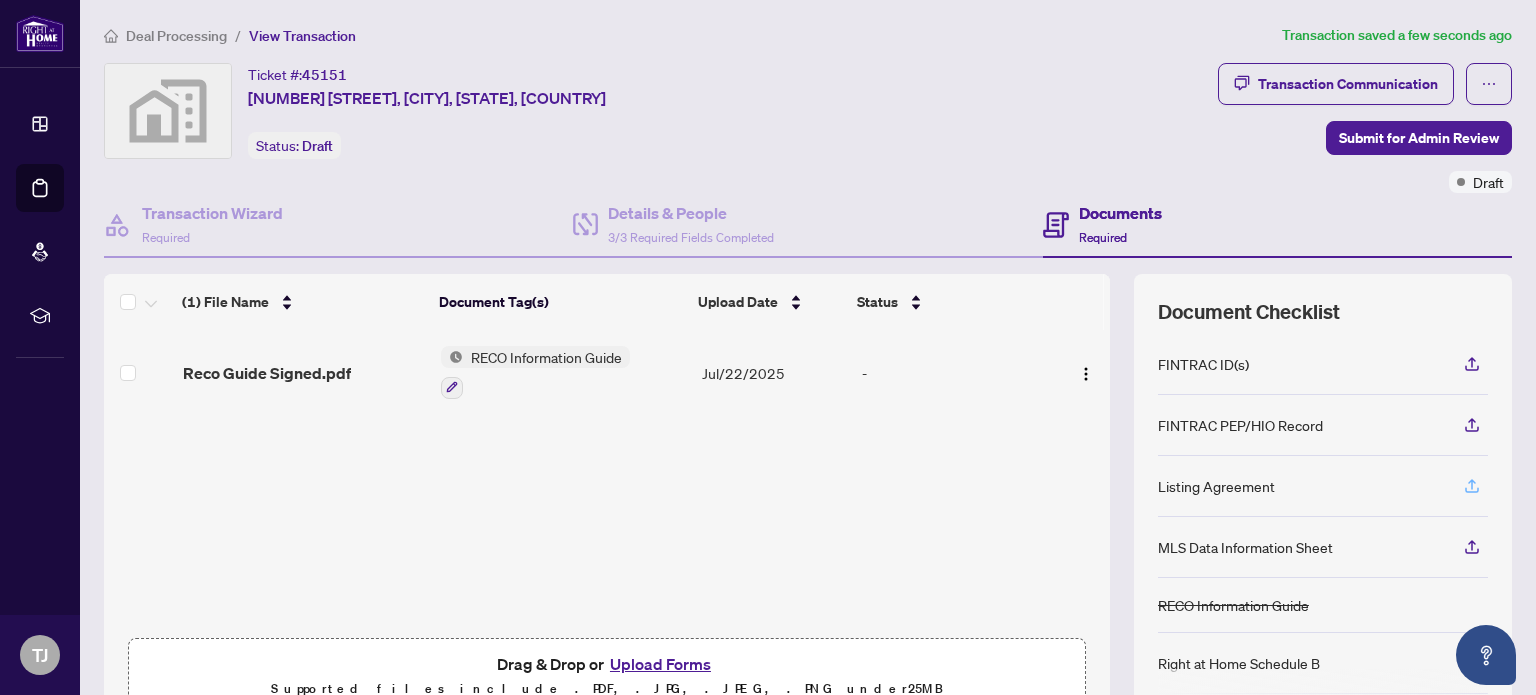click 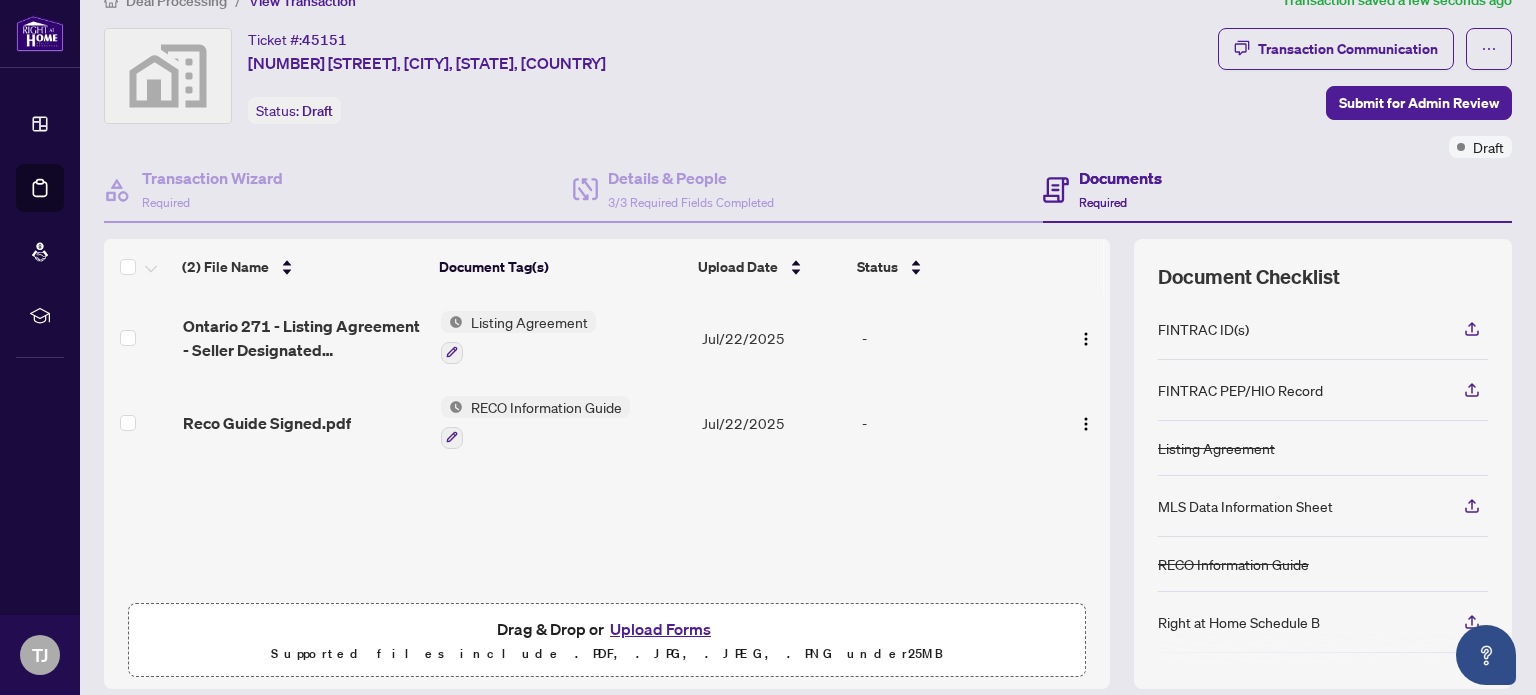 scroll, scrollTop: 0, scrollLeft: 0, axis: both 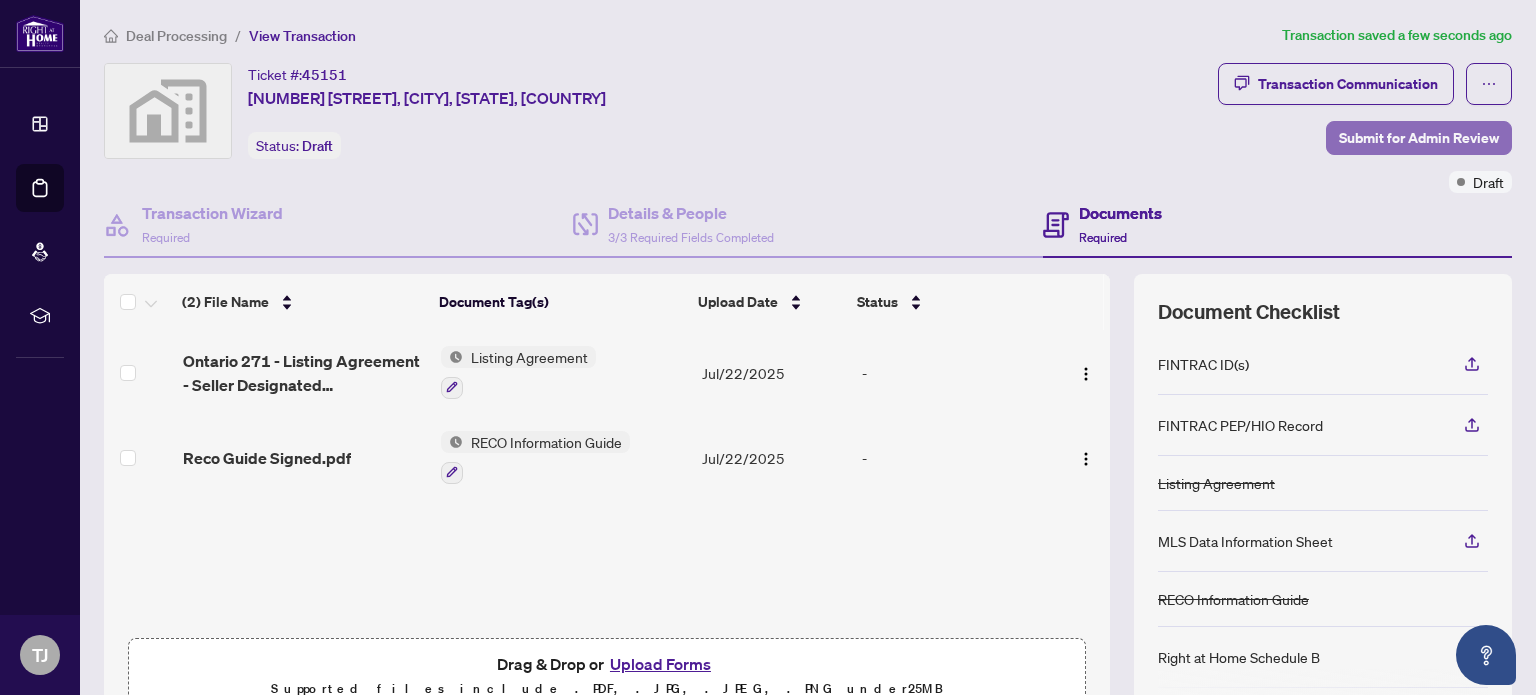 click on "Submit for Admin Review" at bounding box center (1419, 138) 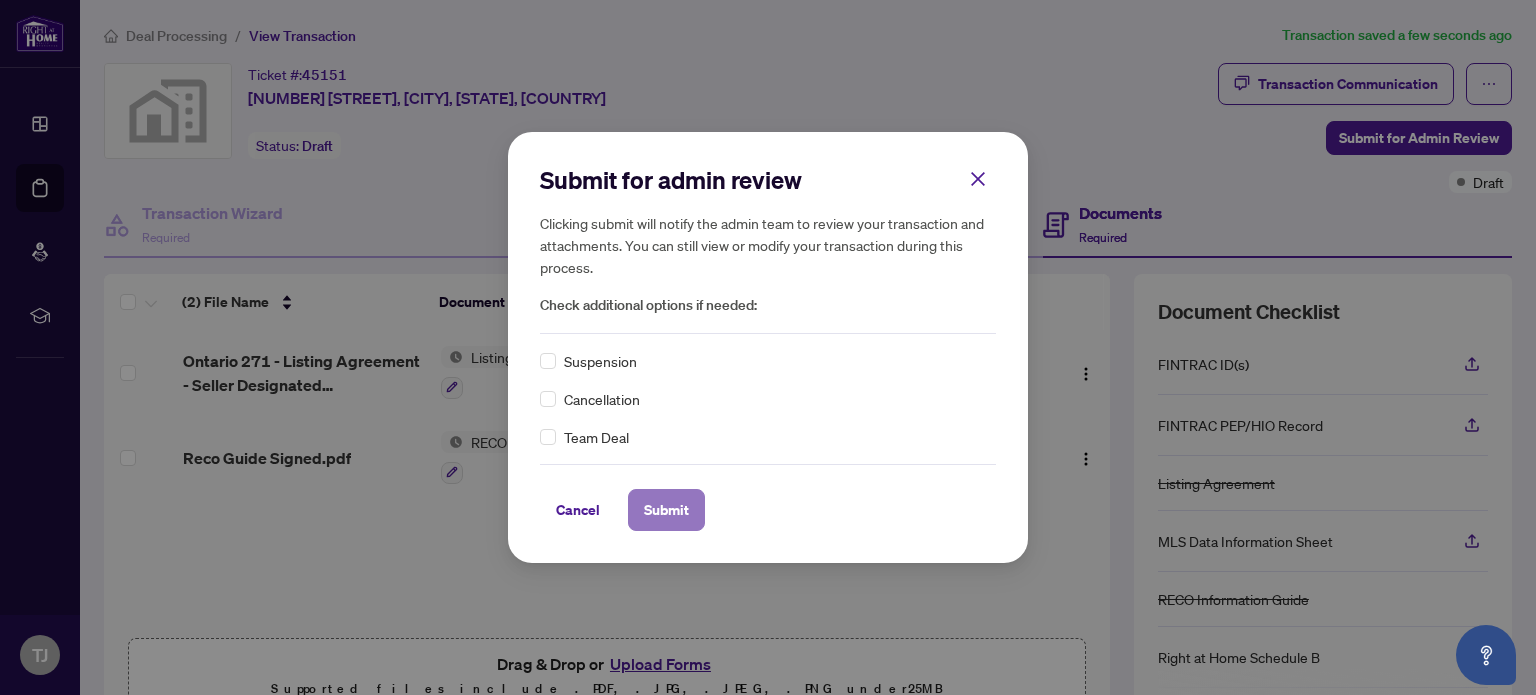 click on "Submit" at bounding box center [666, 510] 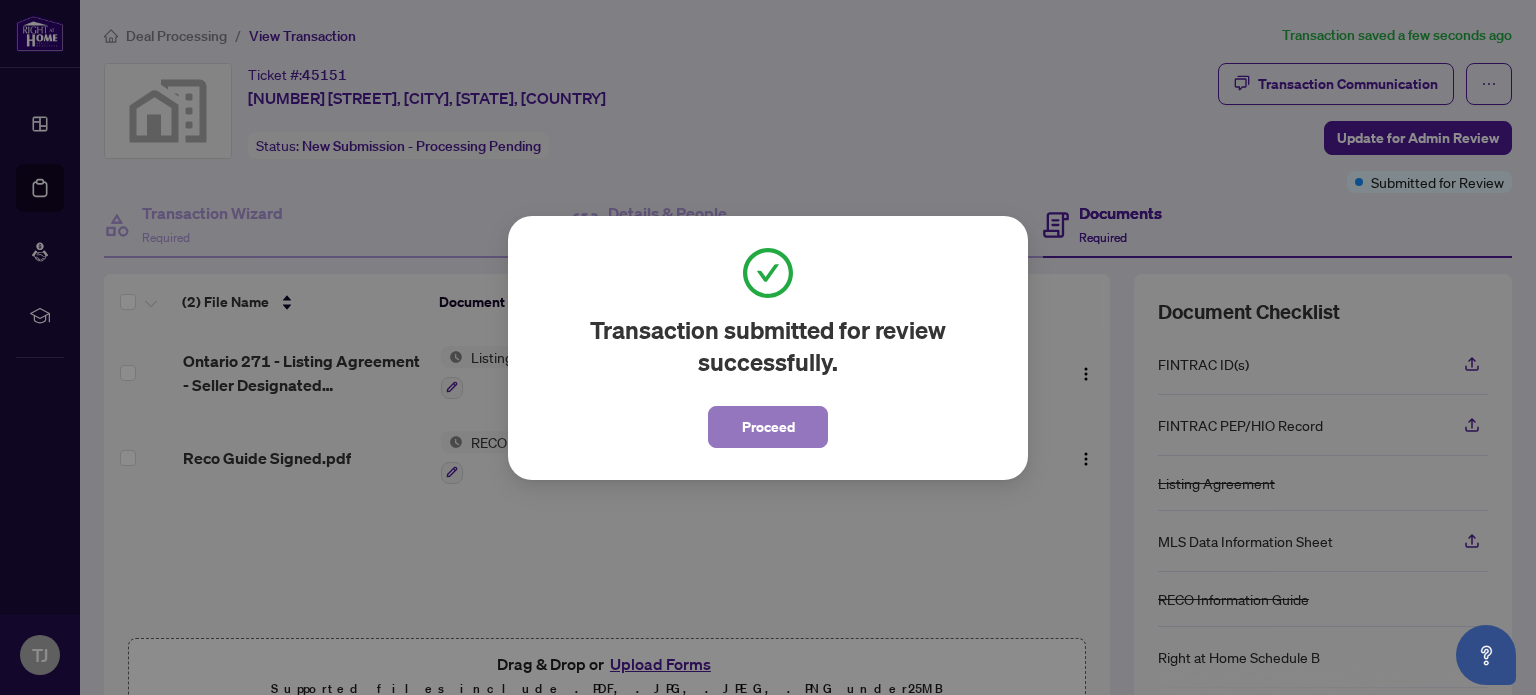 click on "Proceed" at bounding box center [768, 427] 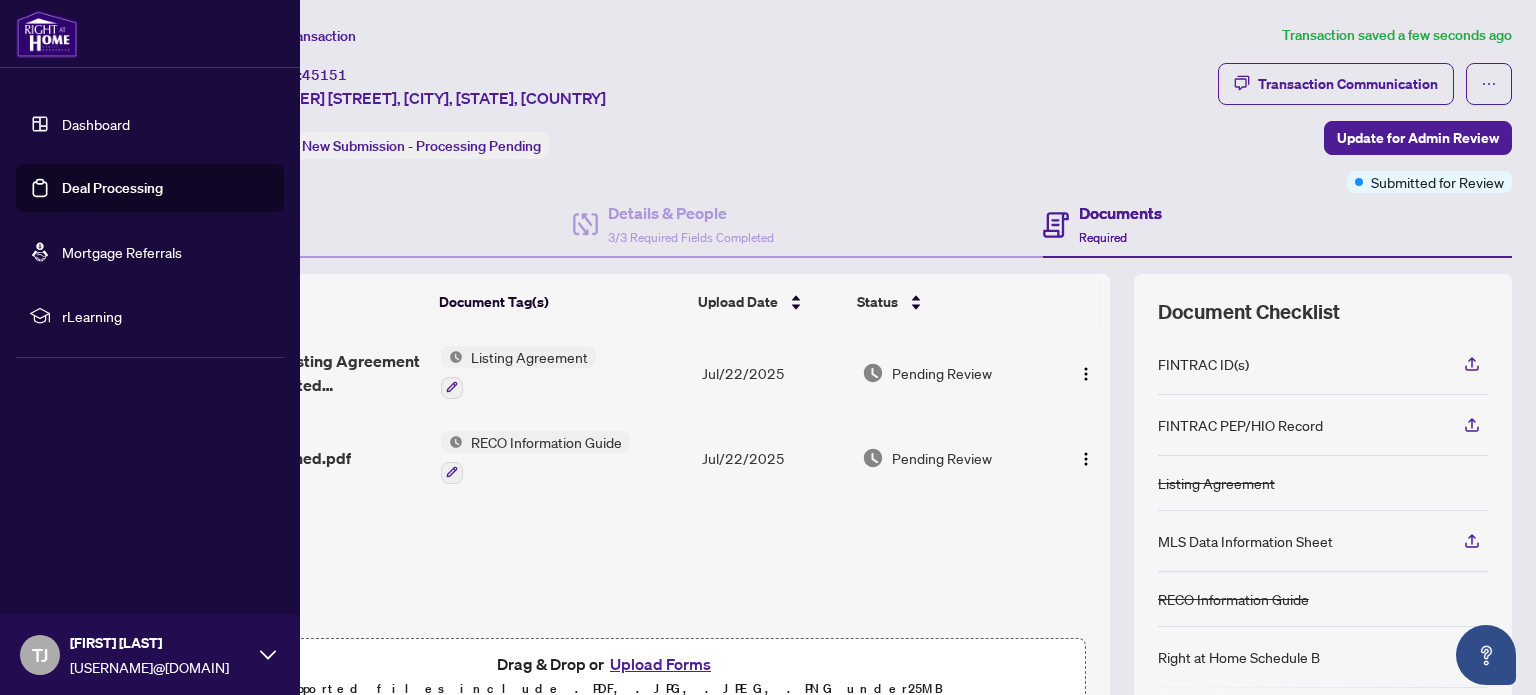 click on "[FIRST] [LAST] [USERNAME]@[DOMAIN]" at bounding box center (150, 655) 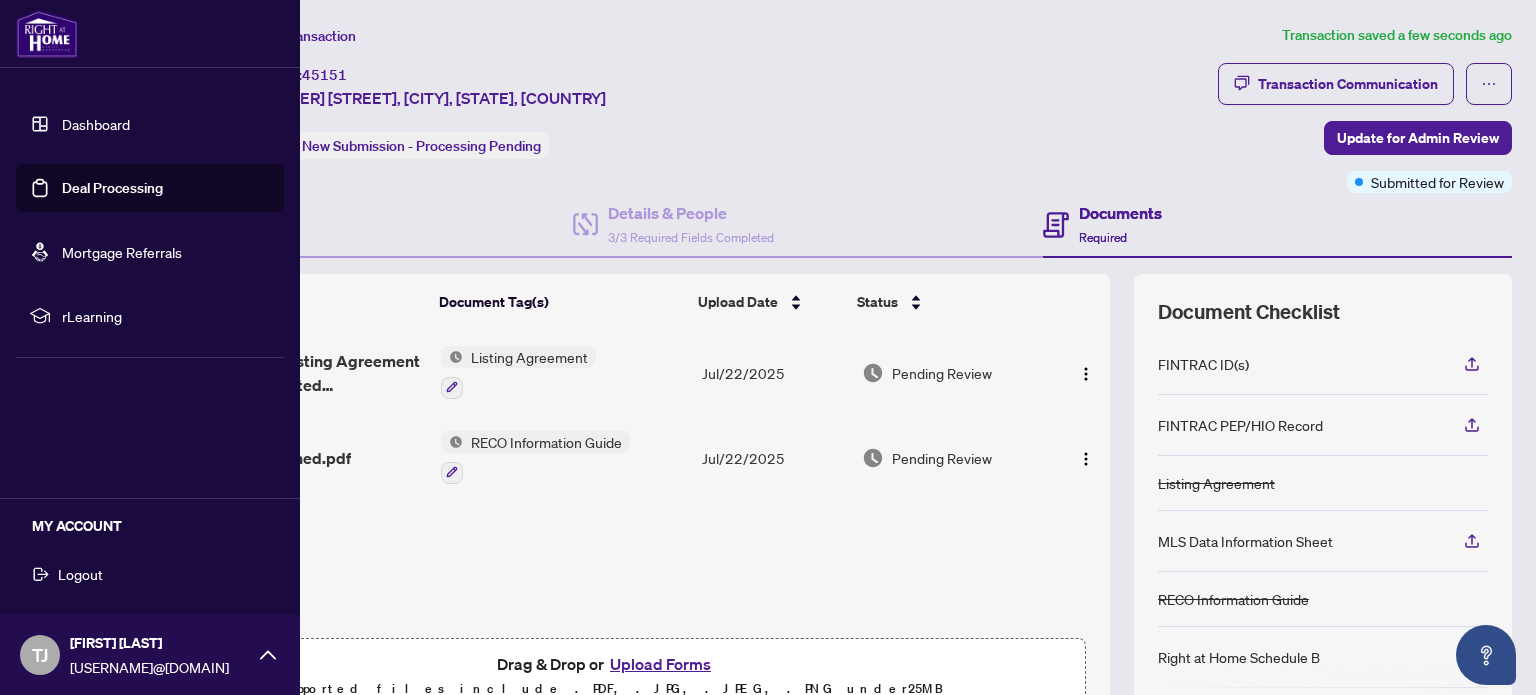 click on "Logout" at bounding box center (80, 574) 